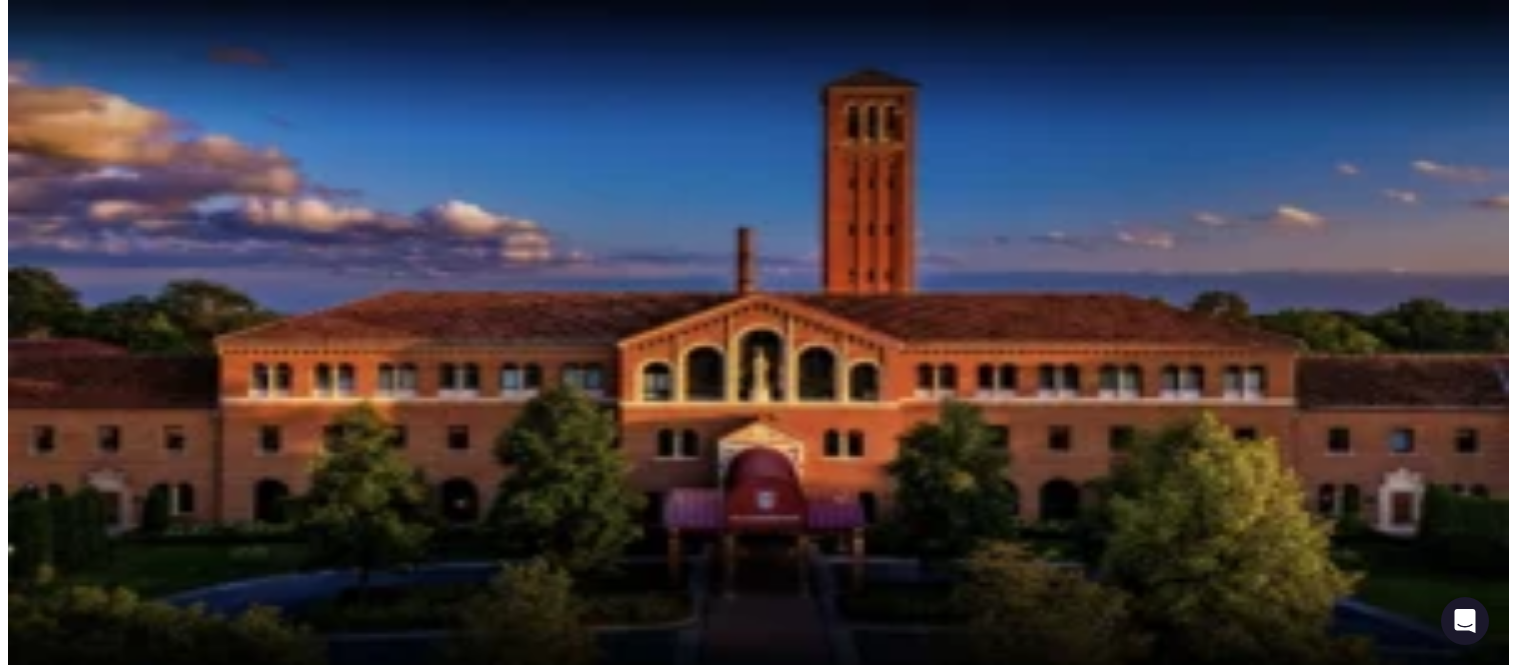 scroll, scrollTop: 0, scrollLeft: 0, axis: both 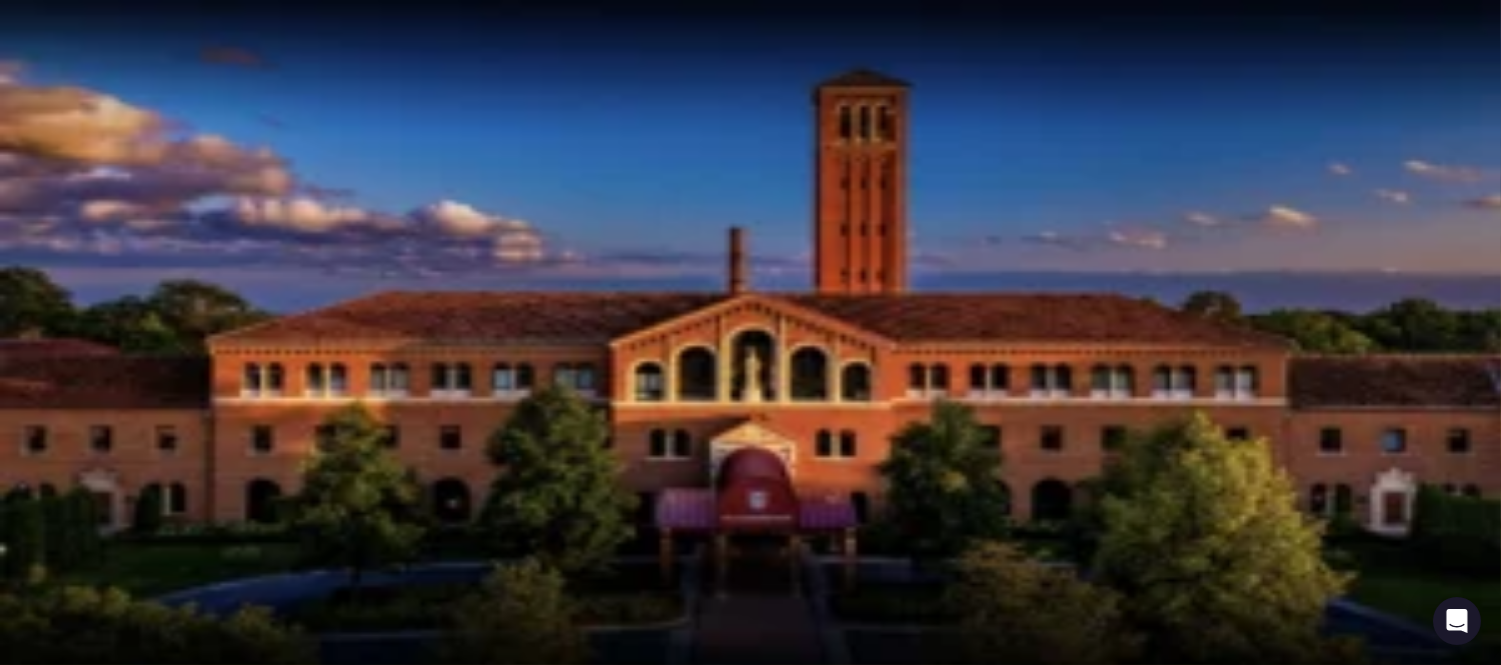 click on "Request proposal" at bounding box center [108, 3040] 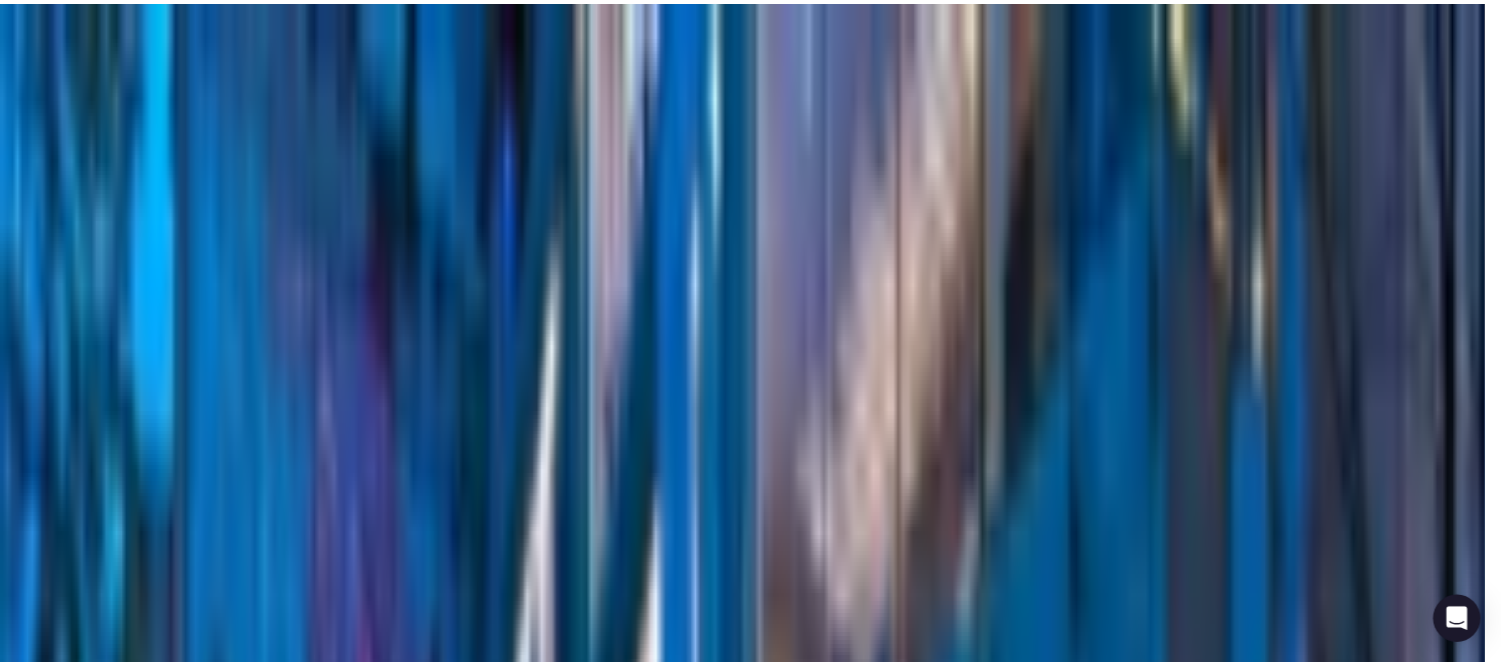 scroll, scrollTop: 0, scrollLeft: 0, axis: both 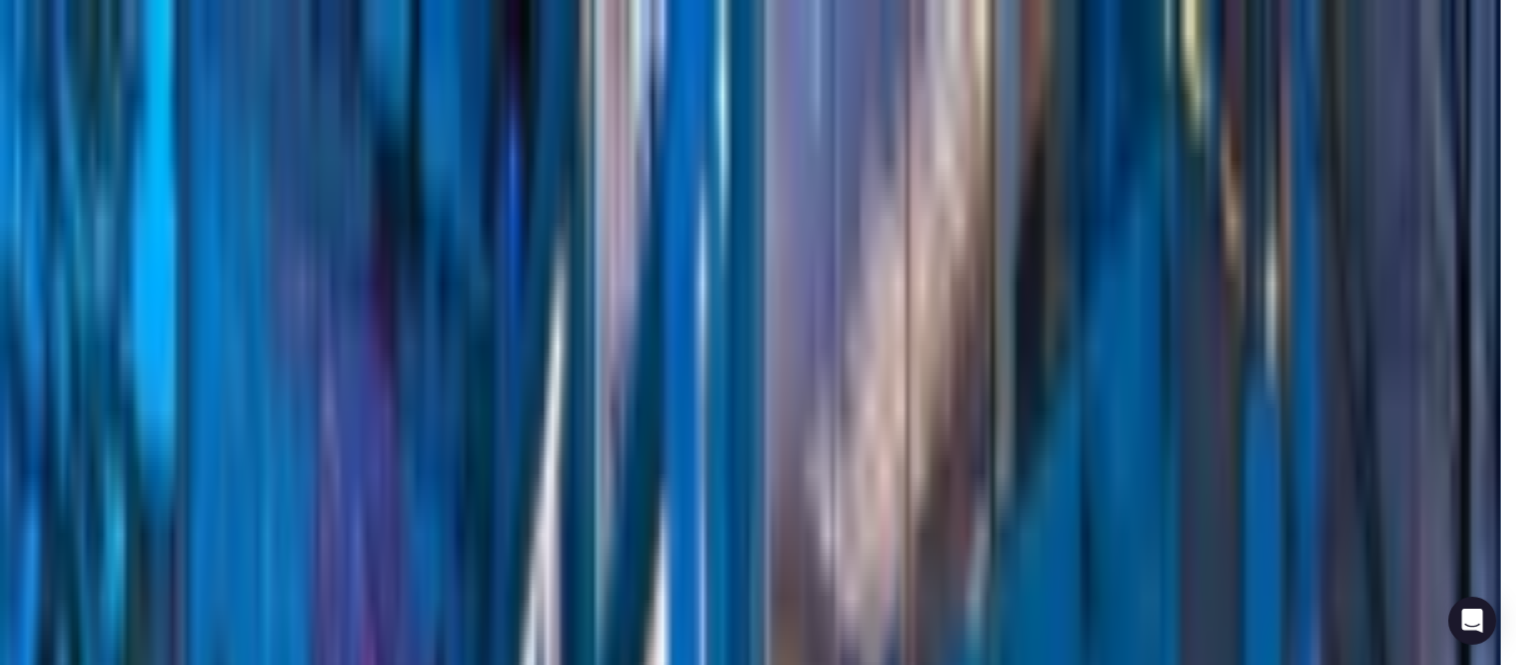 click at bounding box center (14, 5296) 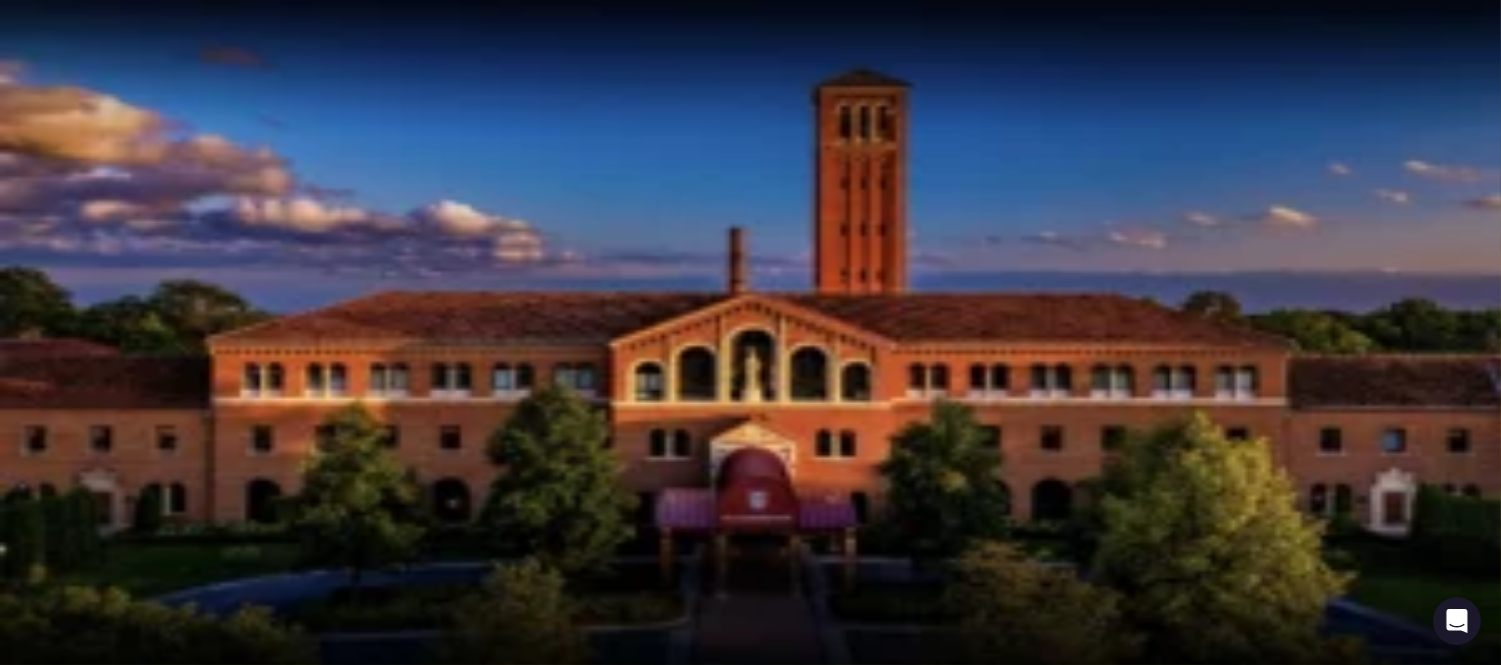 click at bounding box center [16, 1937] 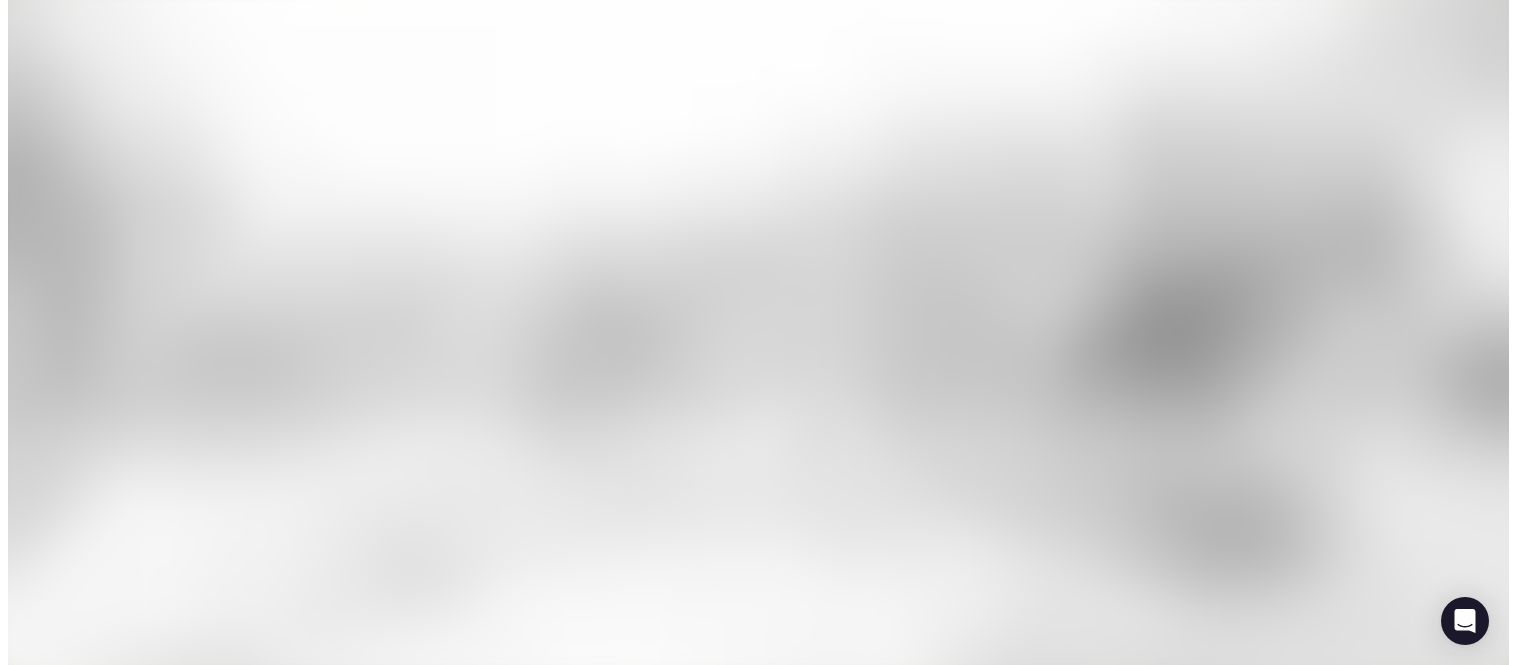 scroll, scrollTop: 0, scrollLeft: 0, axis: both 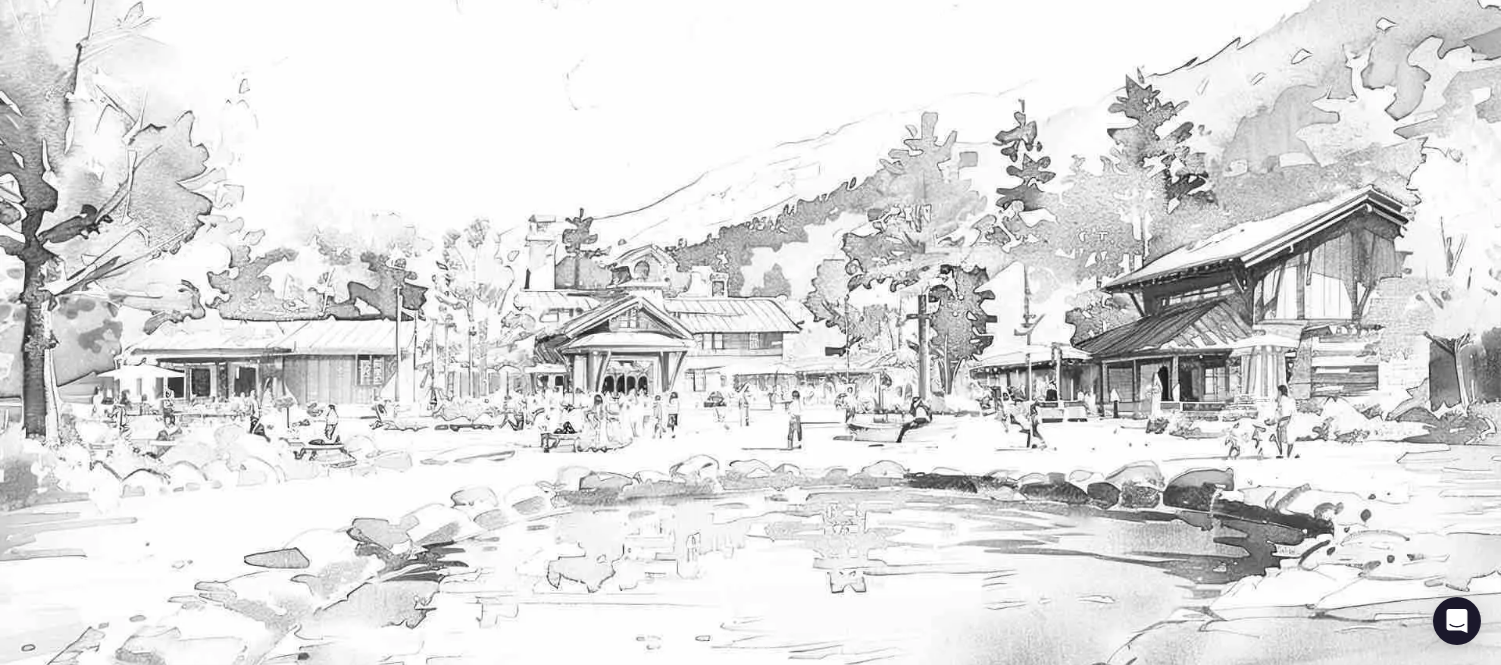 click at bounding box center (16, 2119) 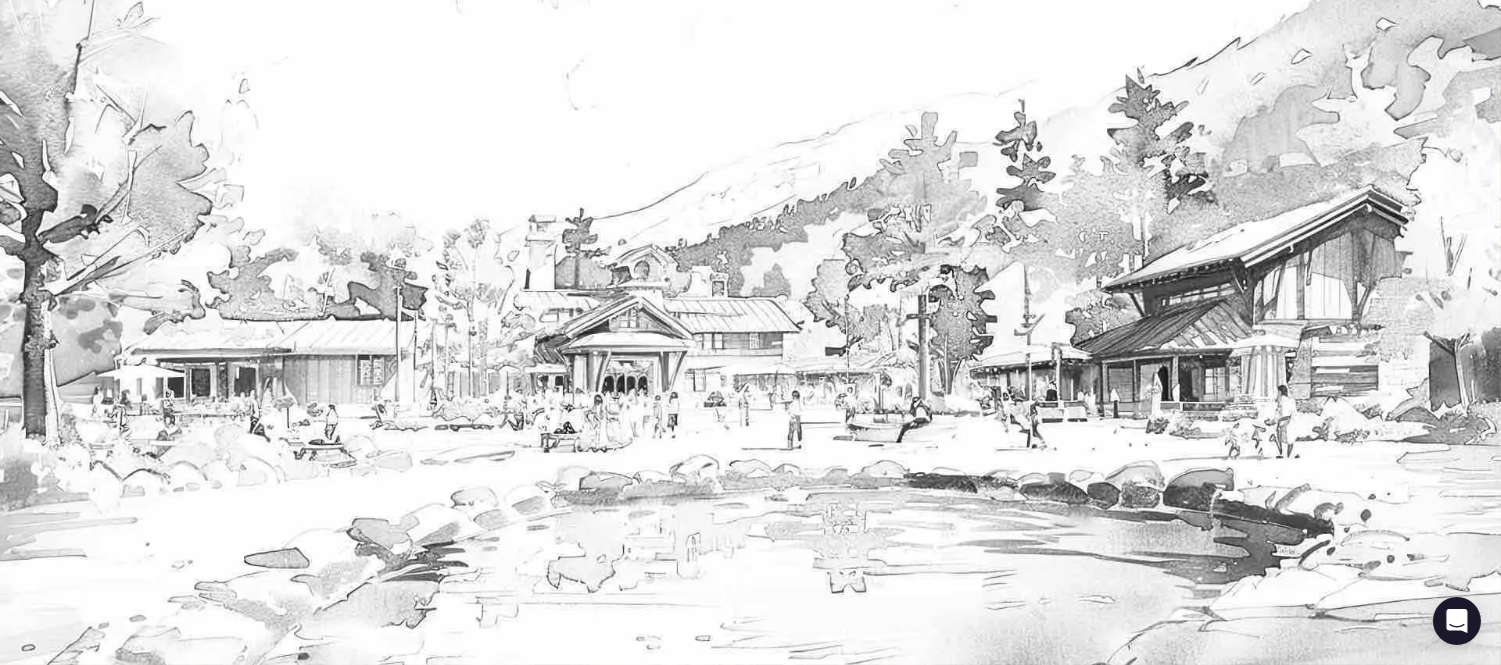 click on "Log in" at bounding box center (32, 2058) 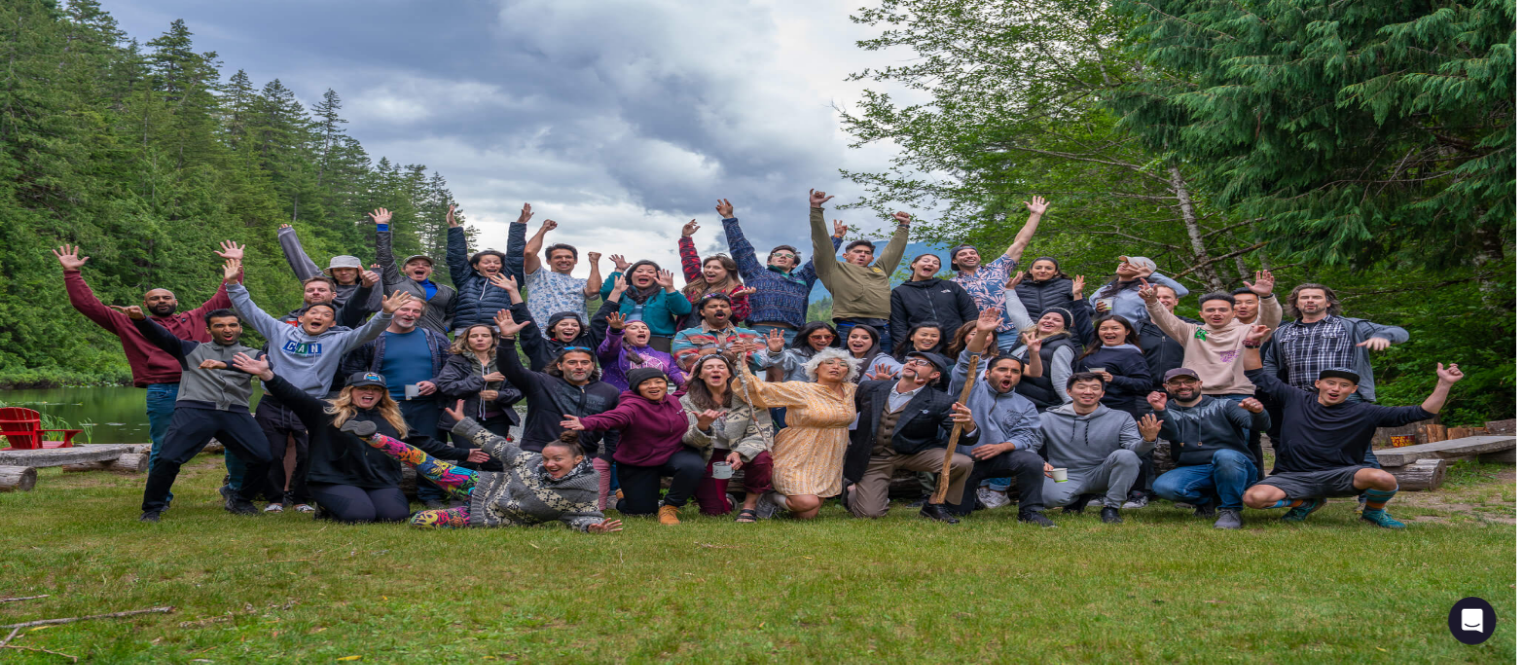 click on "**********" at bounding box center [79, 2065] 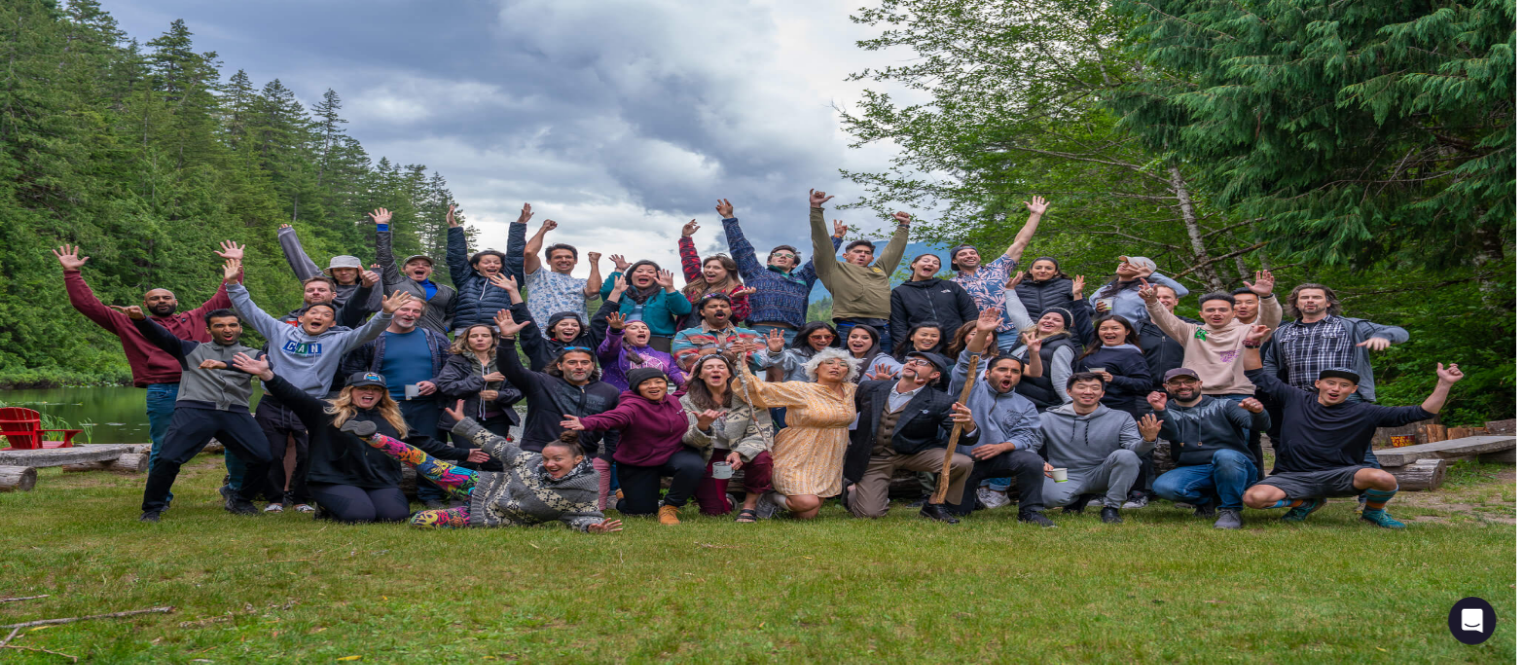 click on "Login" at bounding box center (32, 2125) 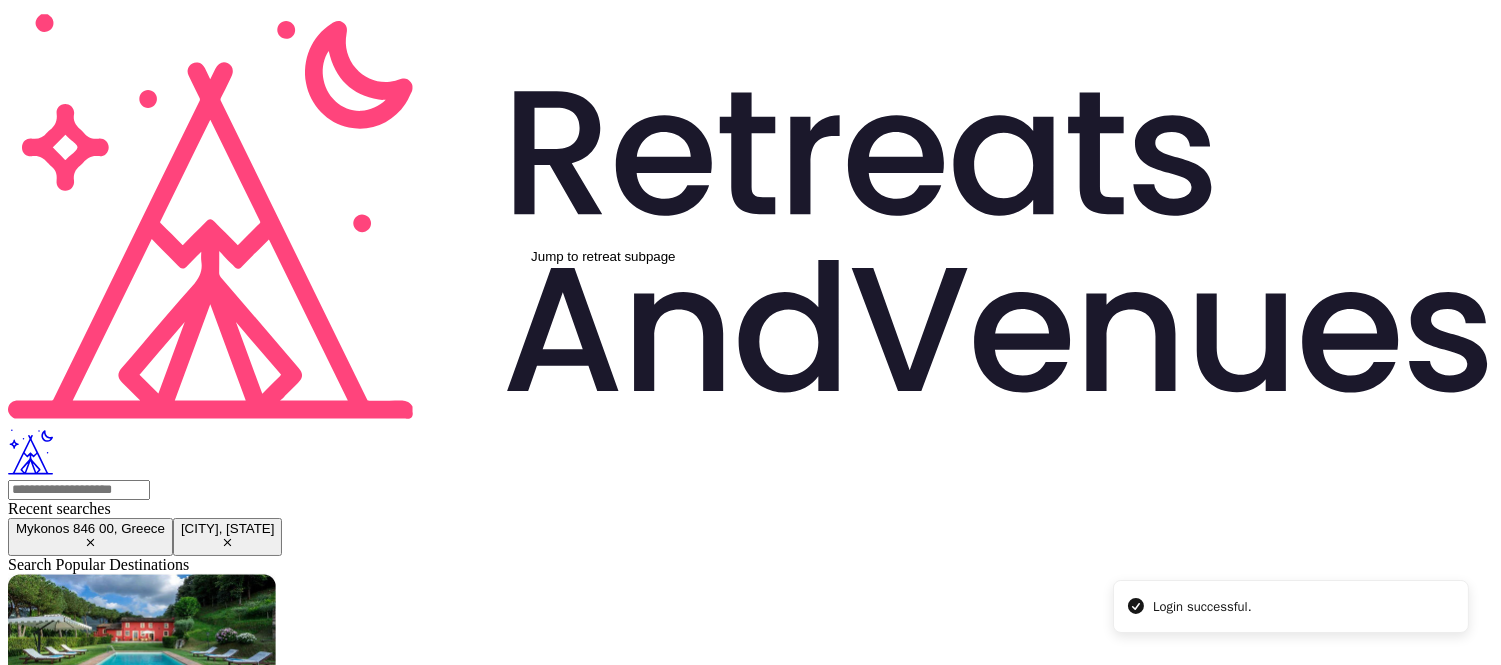 click at bounding box center (22, 2330) 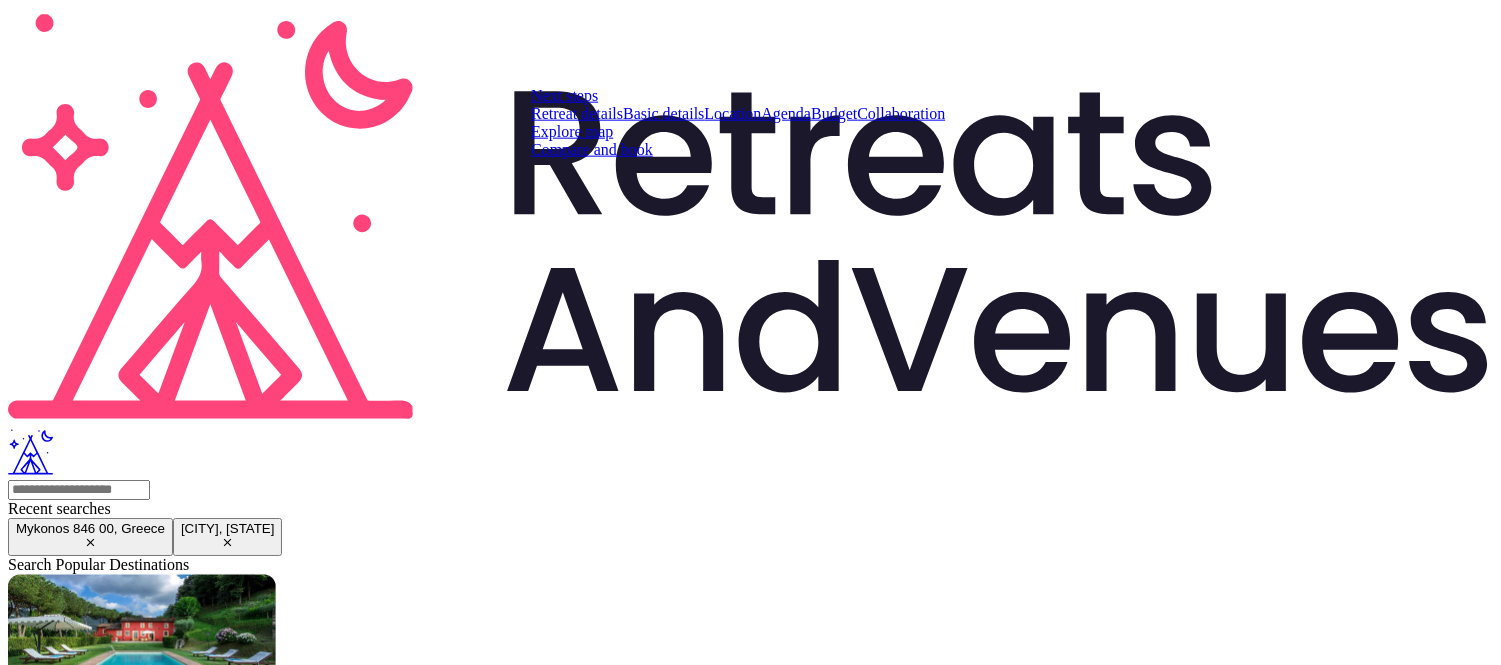 click on "Compare and book" at bounding box center (592, 149) 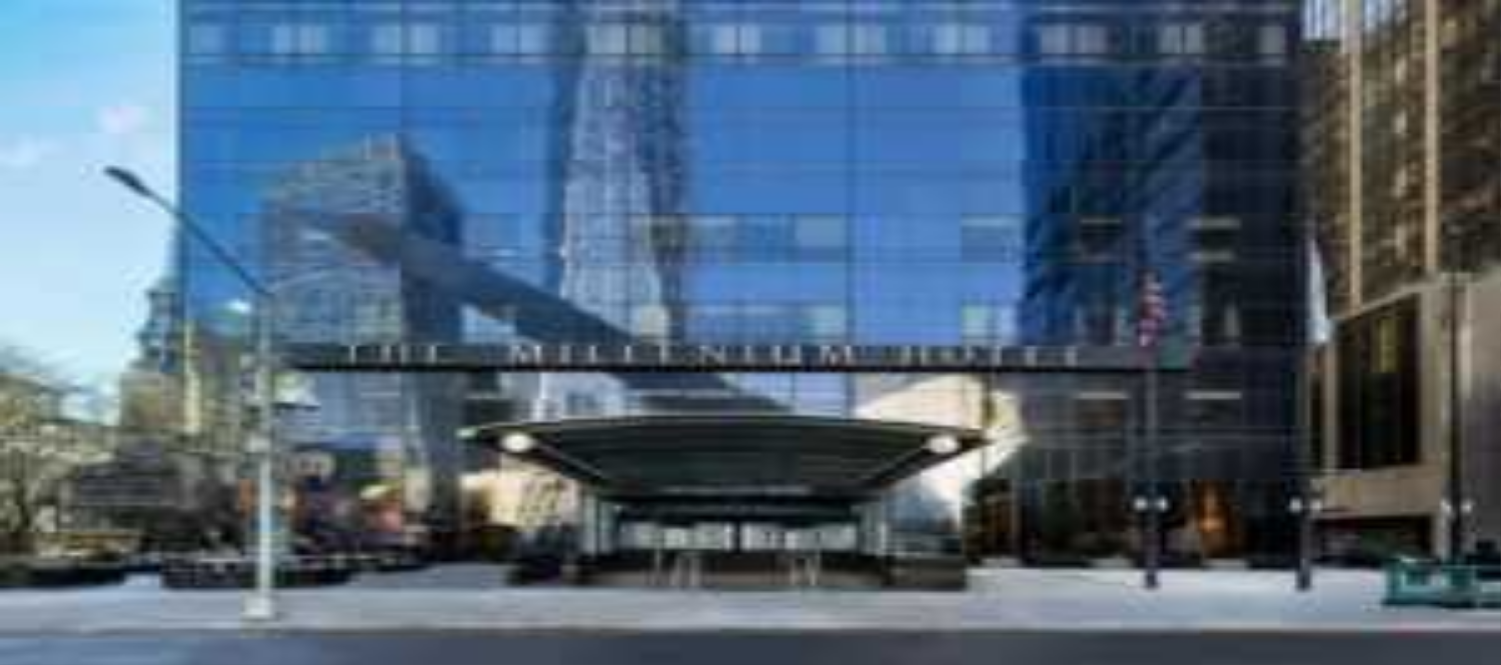 click on "Request proposal" at bounding box center [108, 3033] 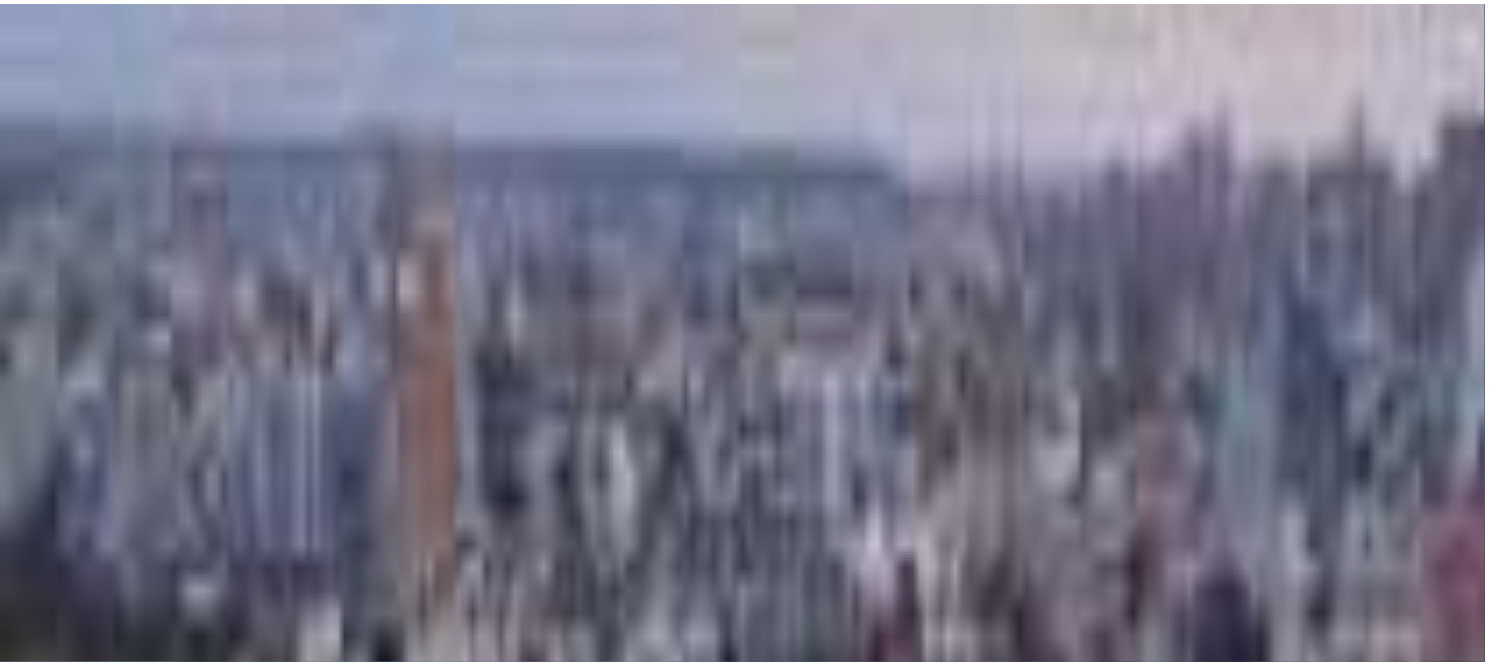 scroll, scrollTop: 0, scrollLeft: 0, axis: both 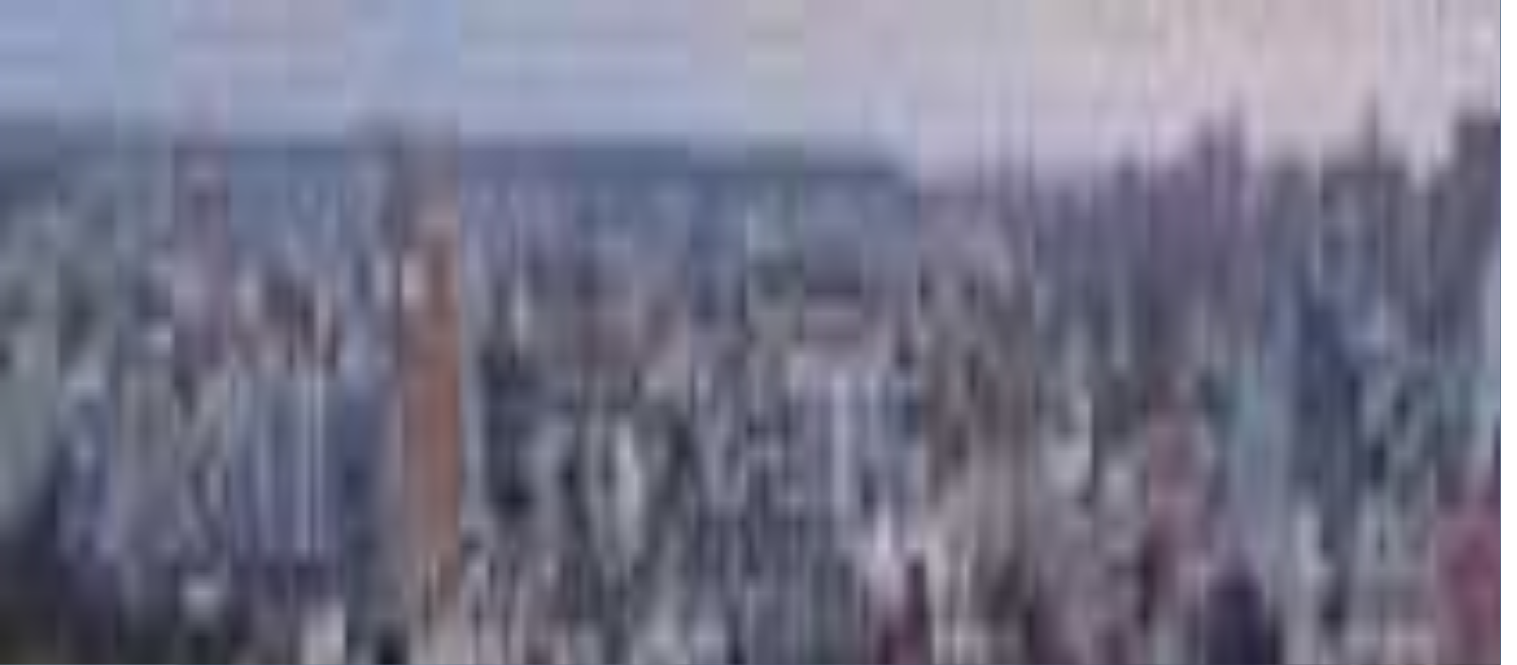 click at bounding box center [14, 6179] 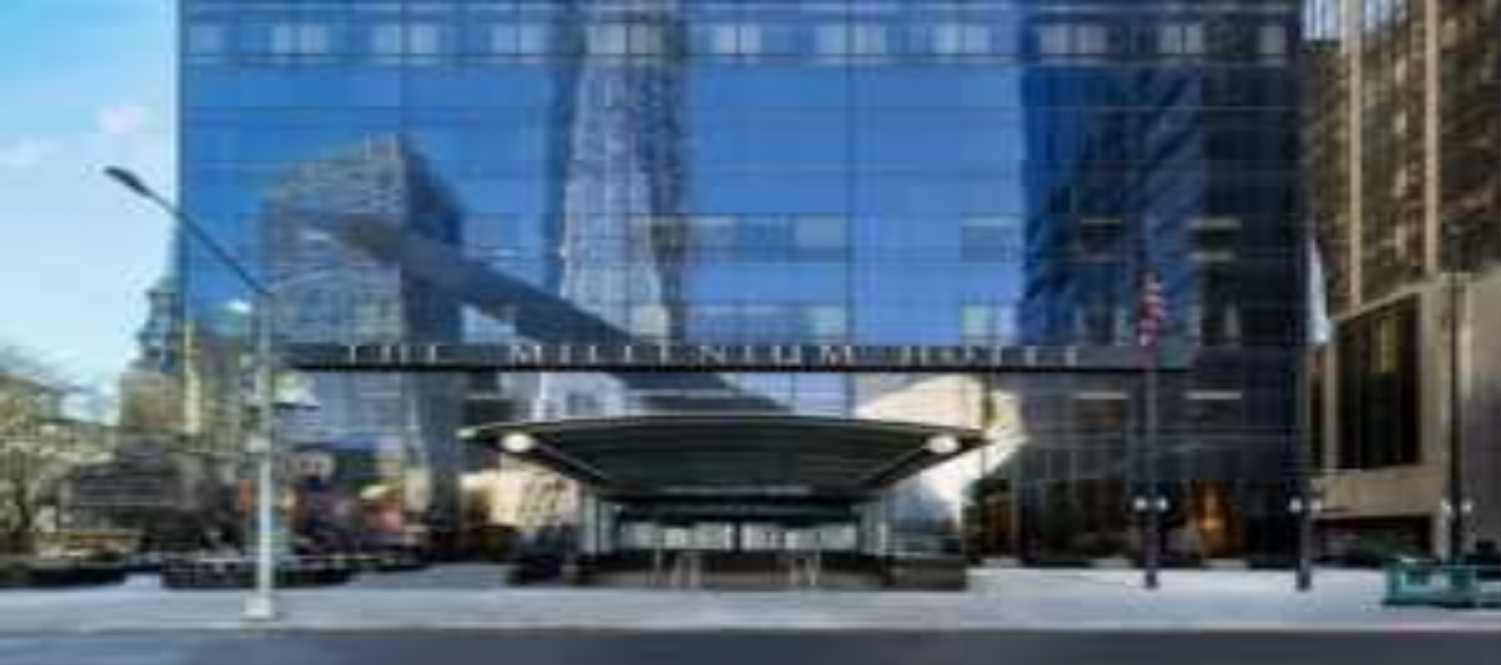 click at bounding box center [16, 1965] 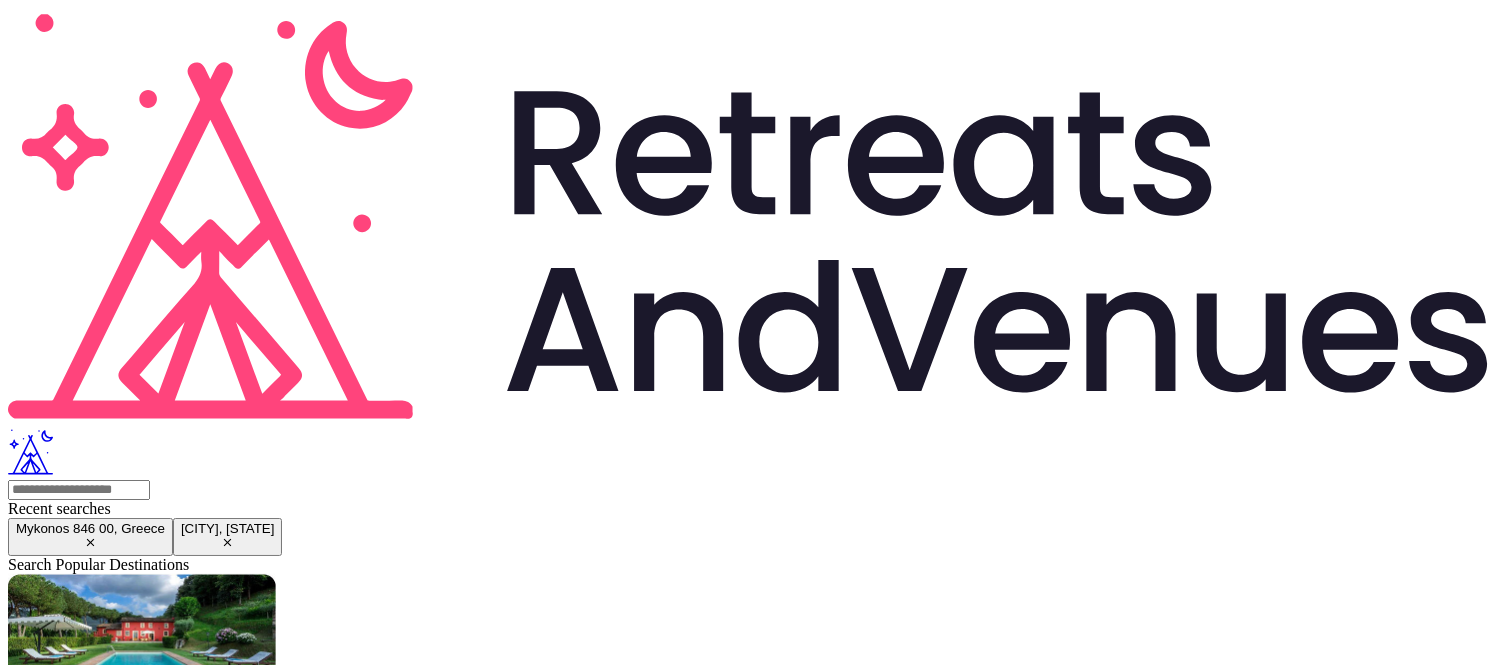 click at bounding box center [22, 1939] 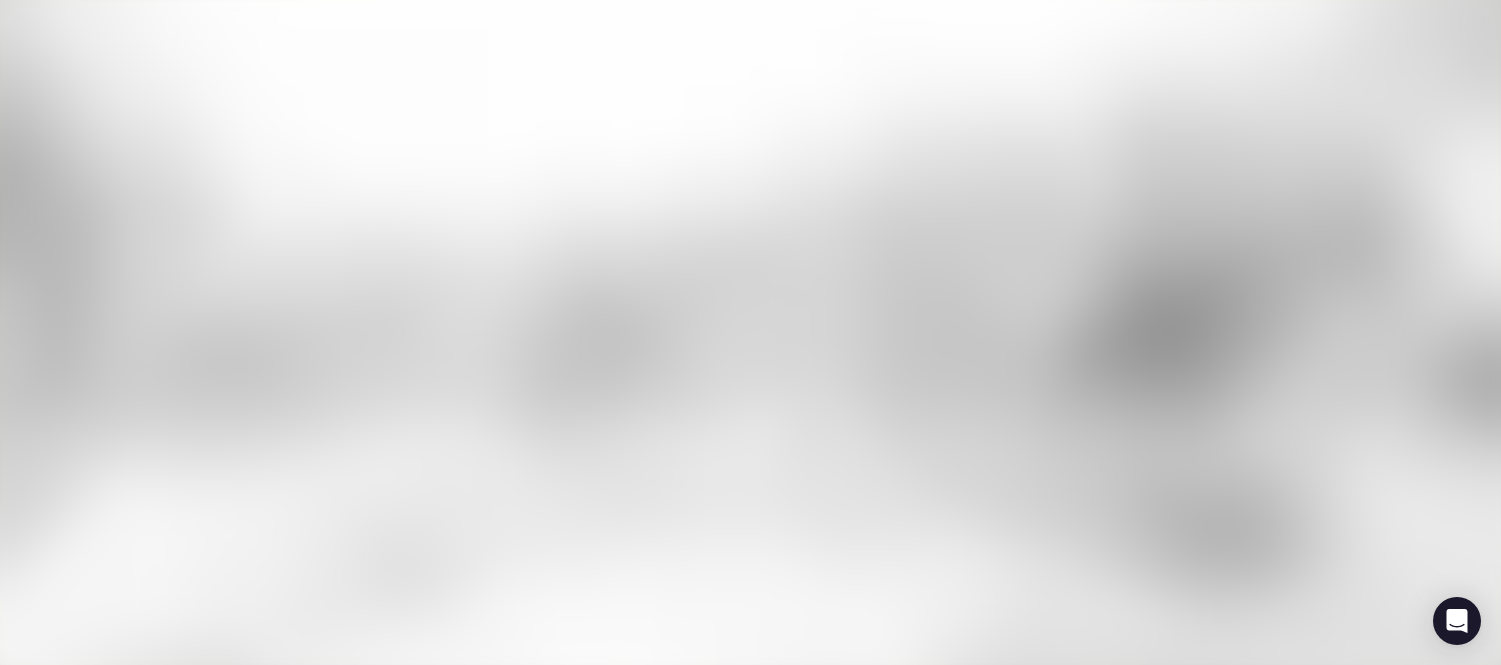 scroll, scrollTop: 0, scrollLeft: 0, axis: both 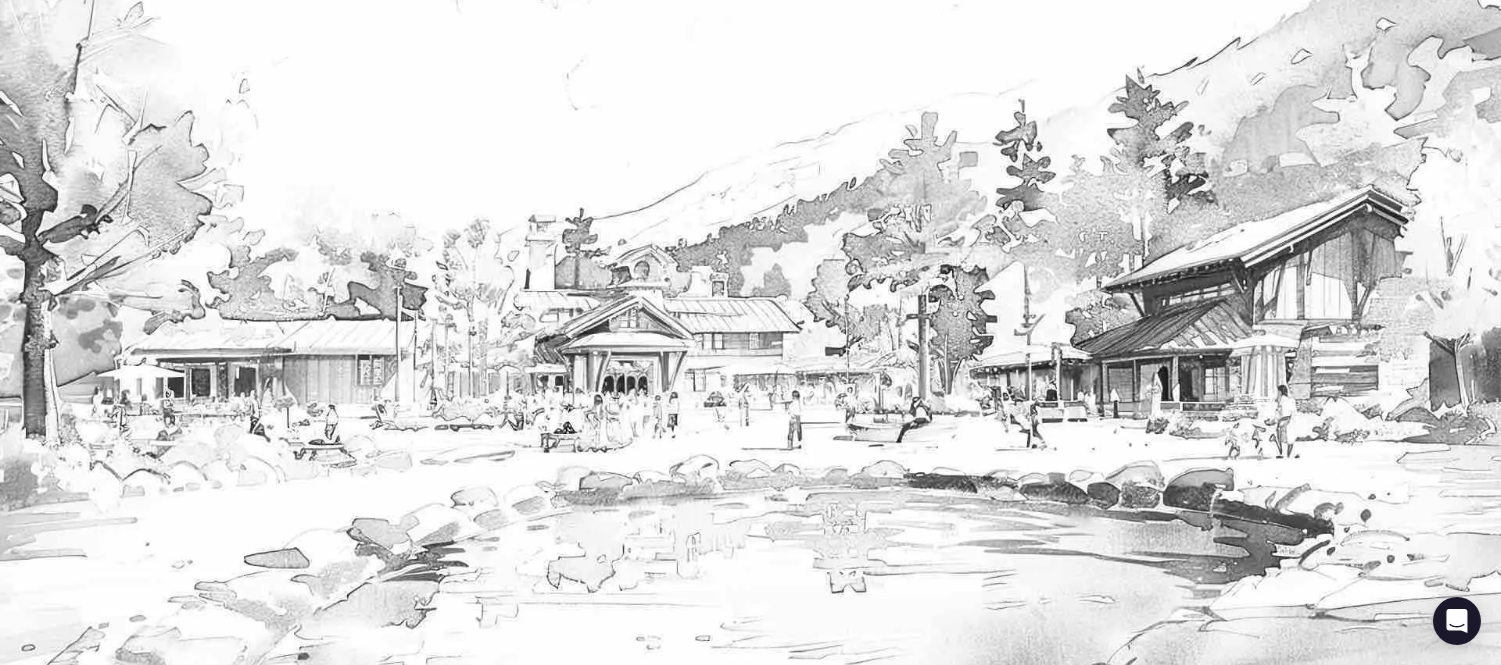 click at bounding box center (22, 1991) 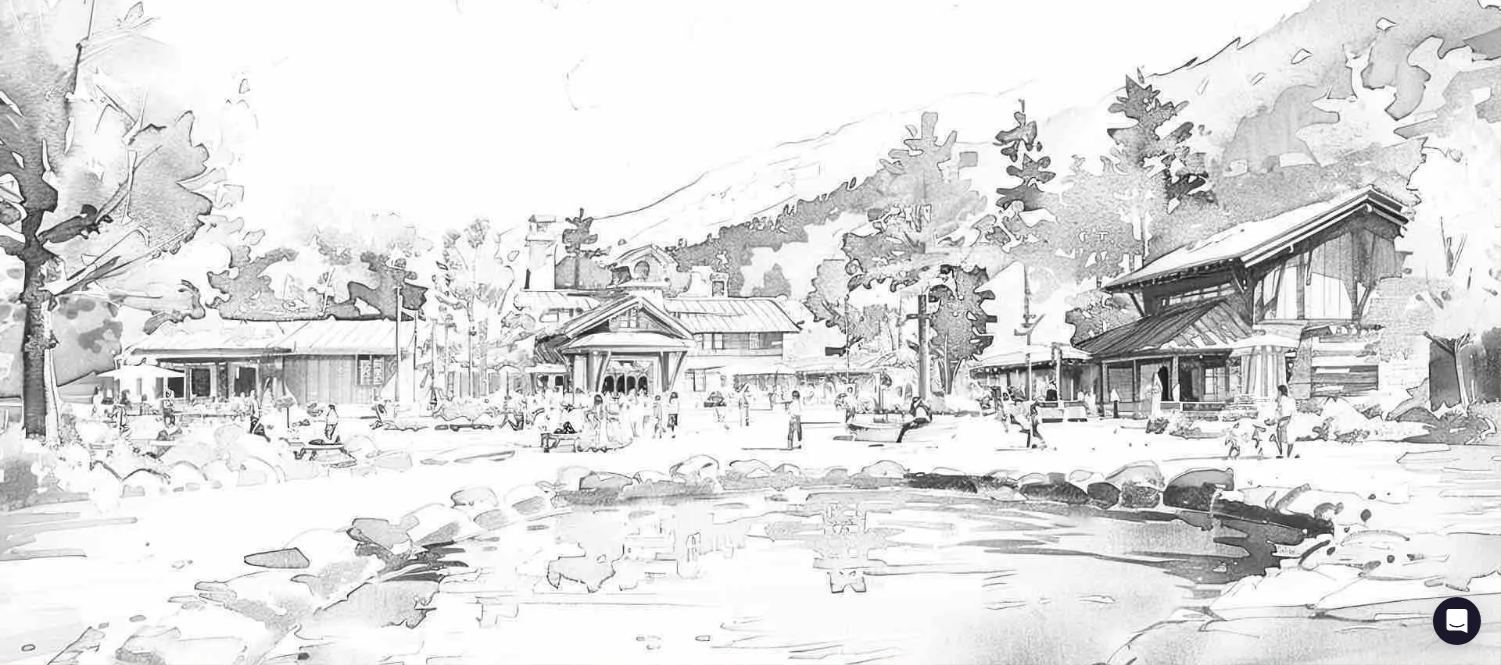 click at bounding box center [16, 2017] 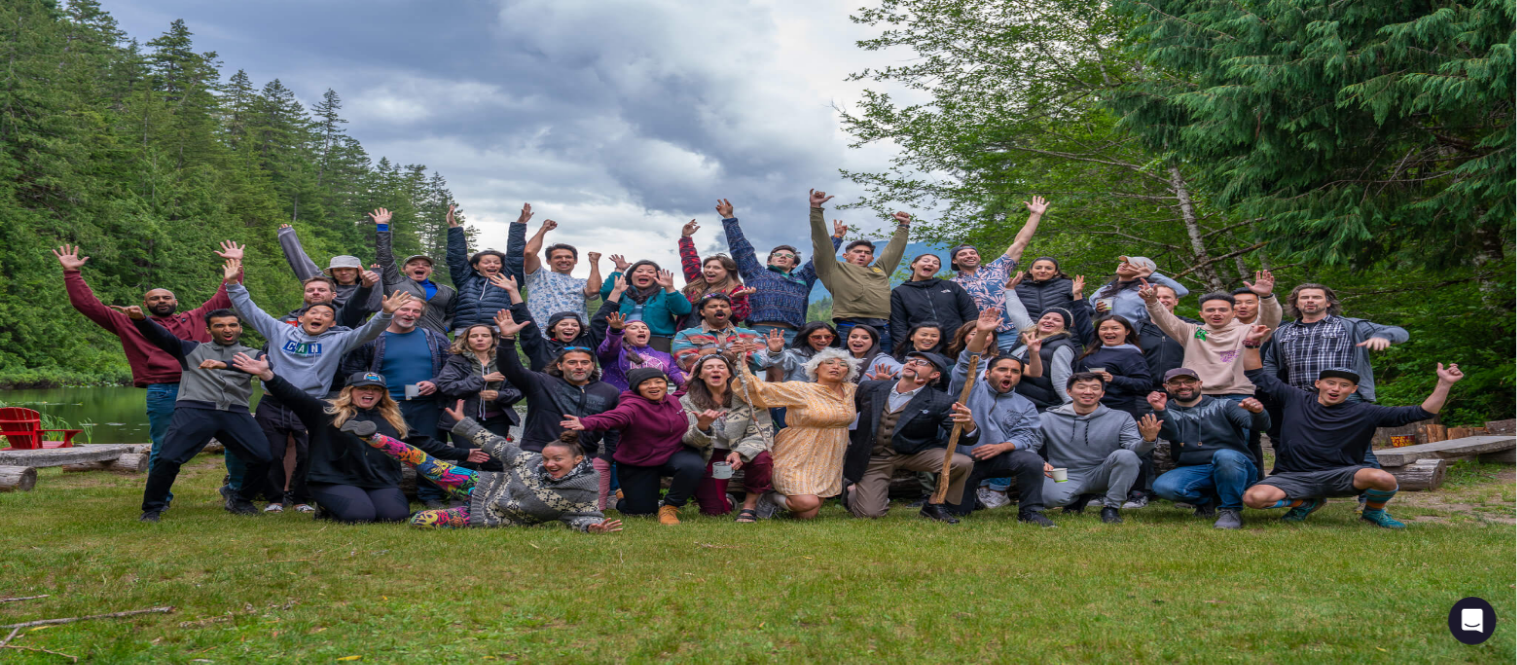 click on "**********" at bounding box center (79, 2065) 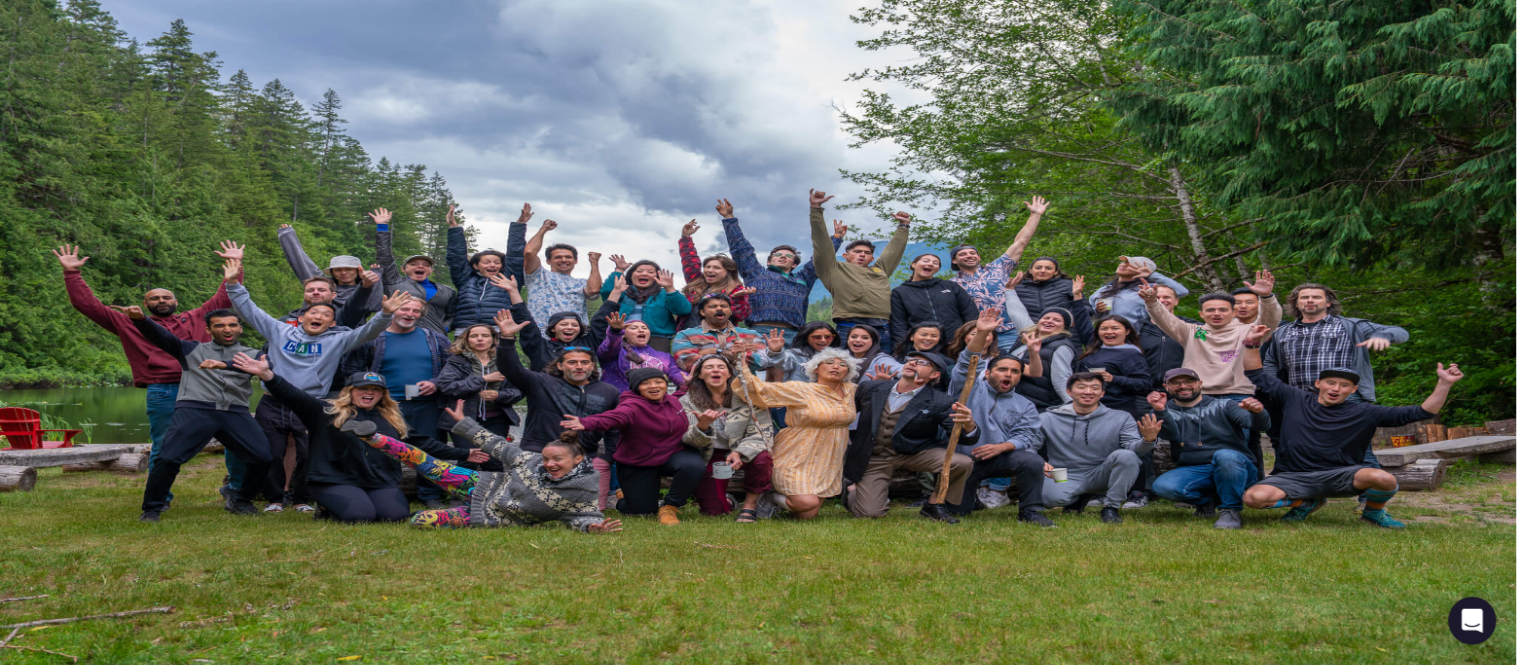 type on "**********" 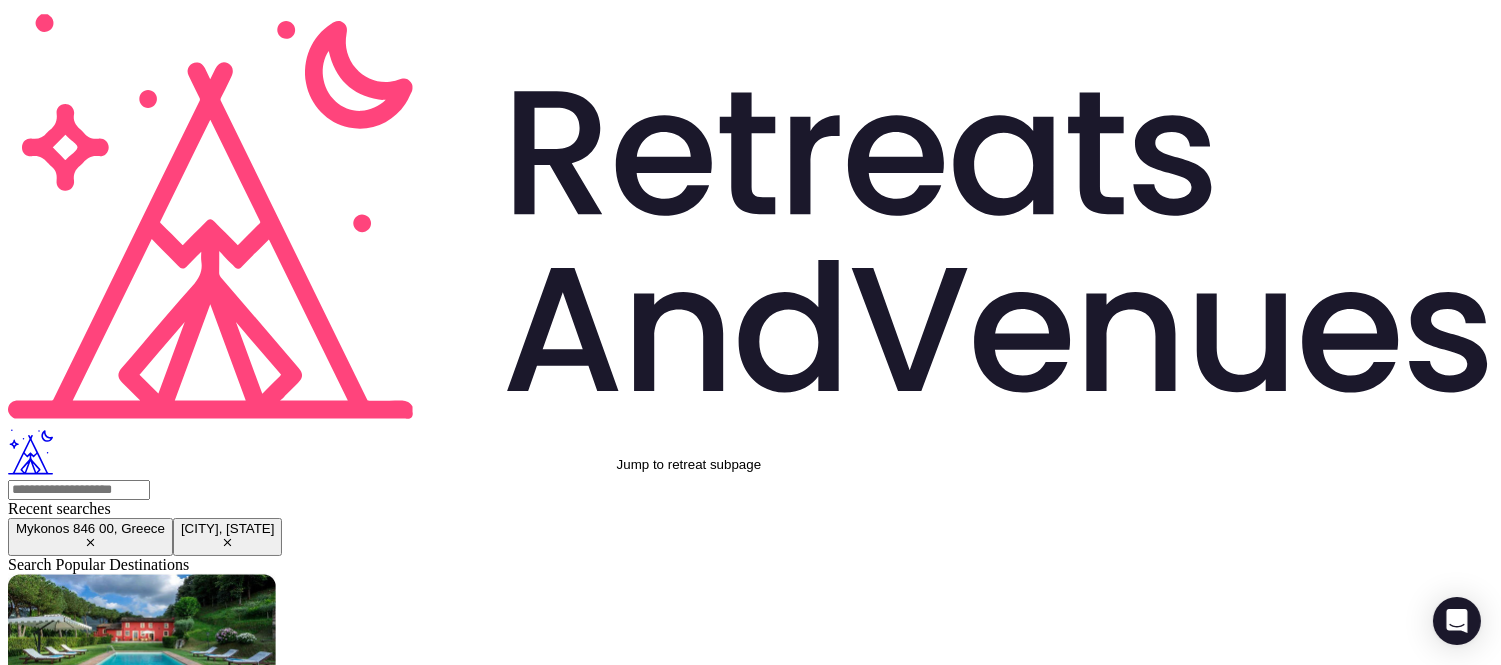 click at bounding box center (22, 2350) 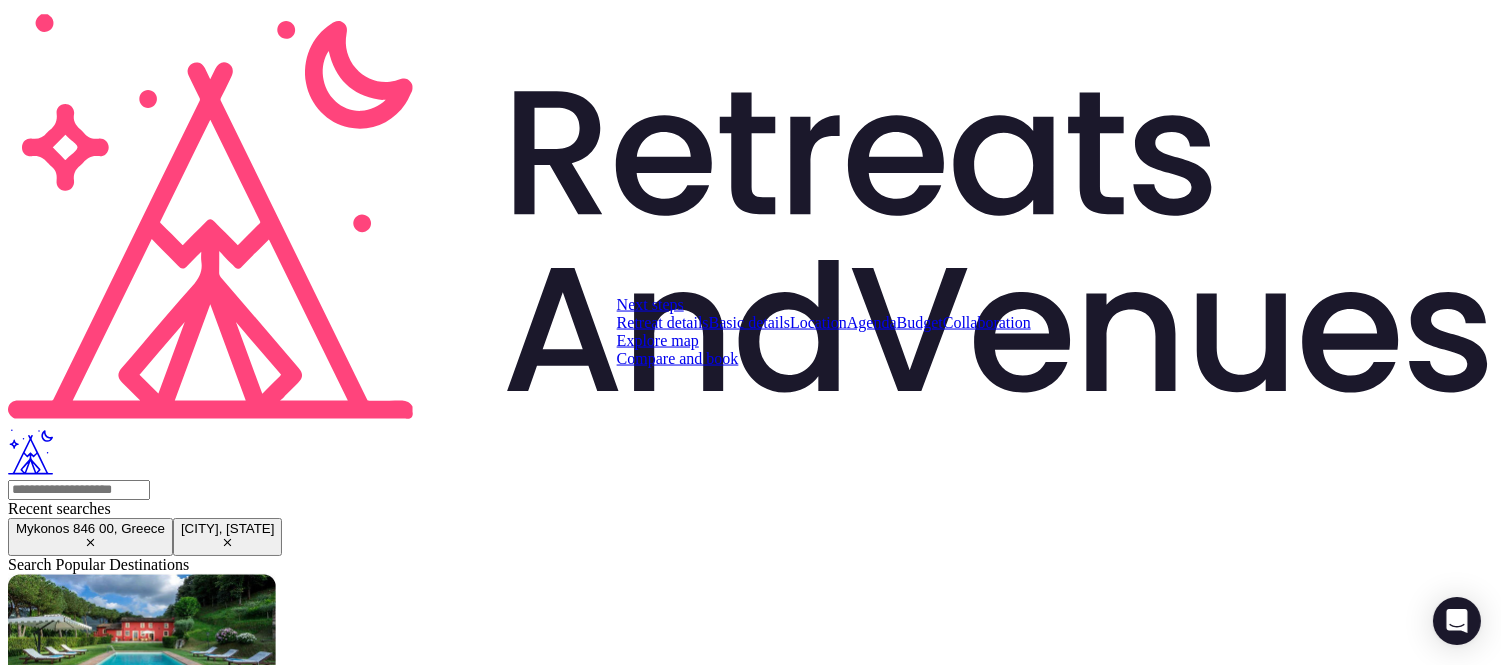 click on "Basic details" at bounding box center [749, 322] 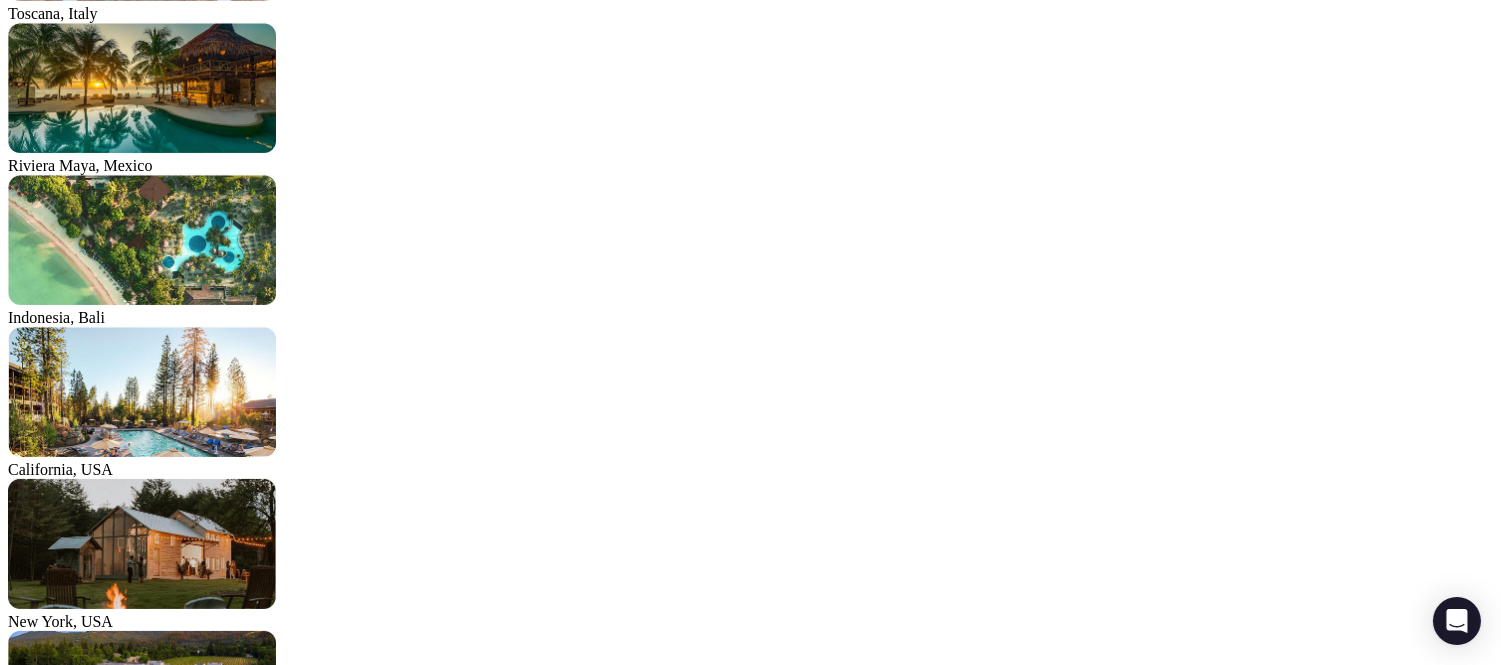 scroll, scrollTop: 666, scrollLeft: 0, axis: vertical 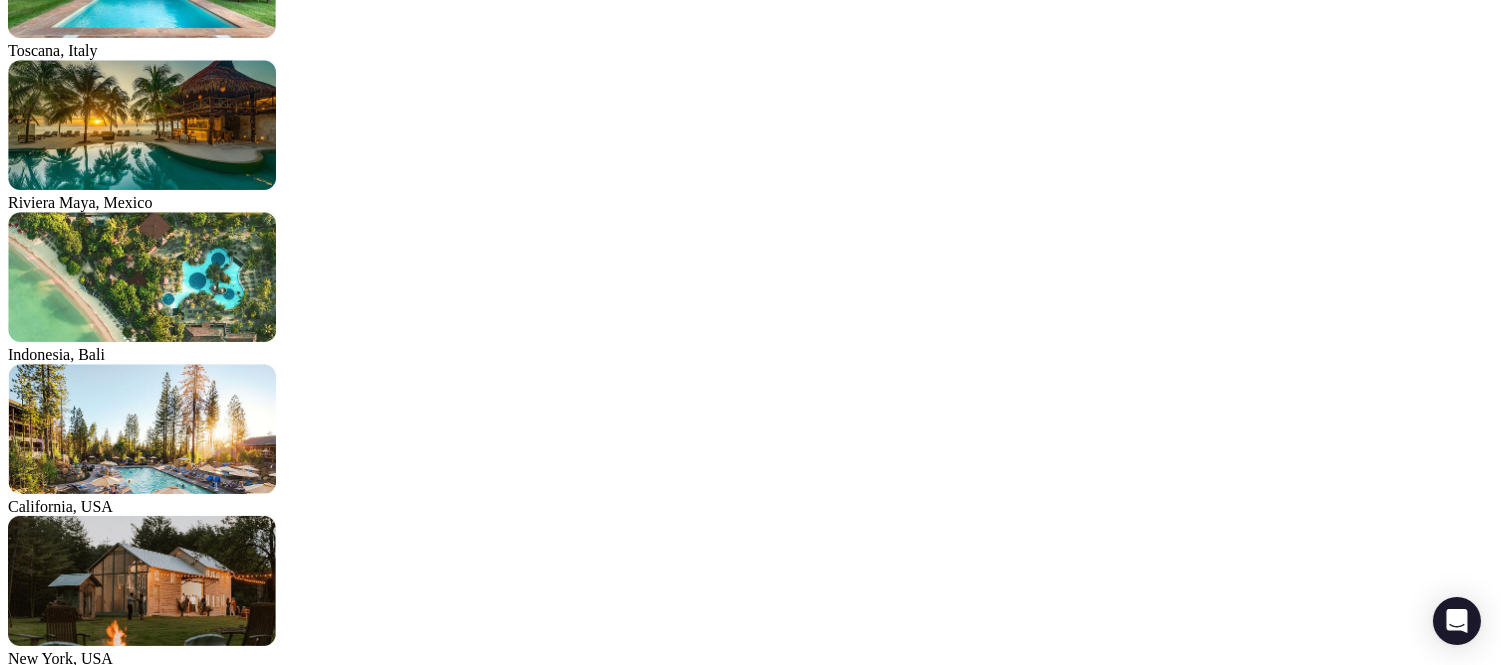 click on "Flexible dates" at bounding box center [156, 2315] 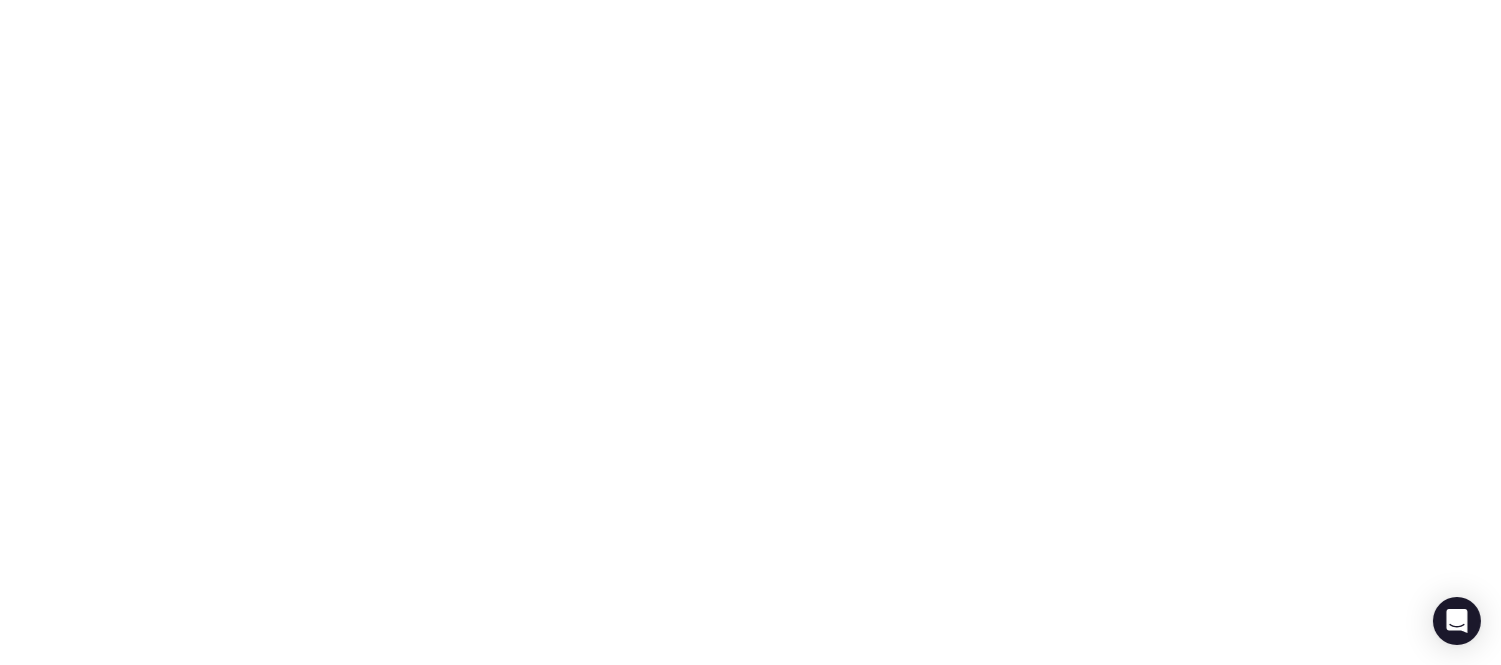 scroll, scrollTop: 888, scrollLeft: 0, axis: vertical 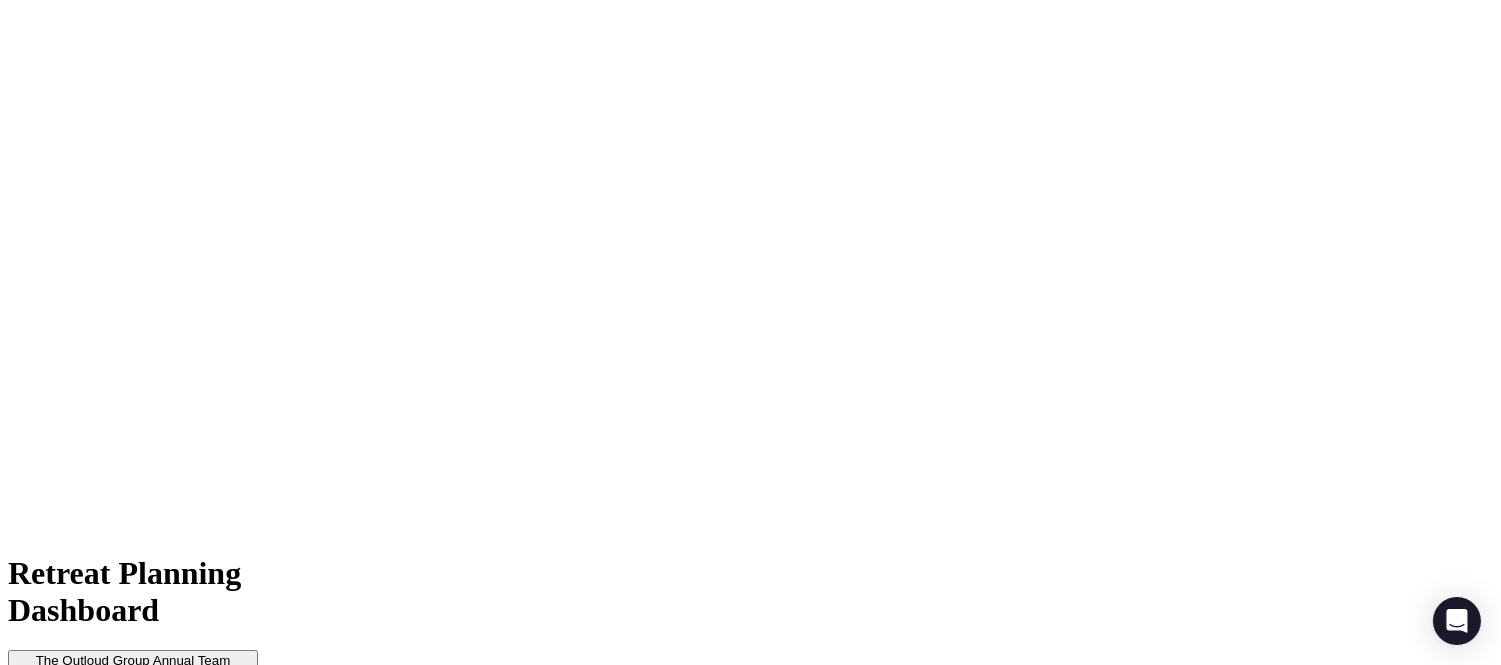 drag, startPoint x: 712, startPoint y: 260, endPoint x: 677, endPoint y: 263, distance: 35.128338 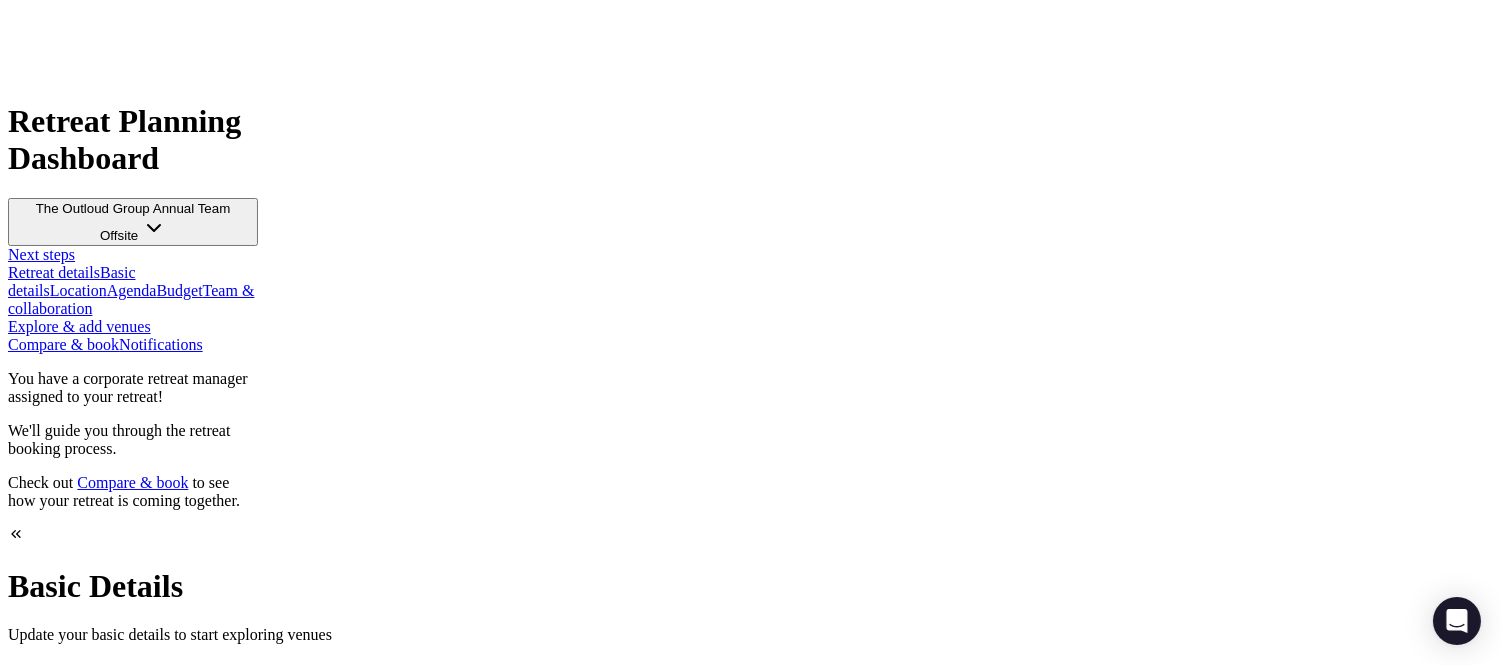 scroll, scrollTop: 1898, scrollLeft: 0, axis: vertical 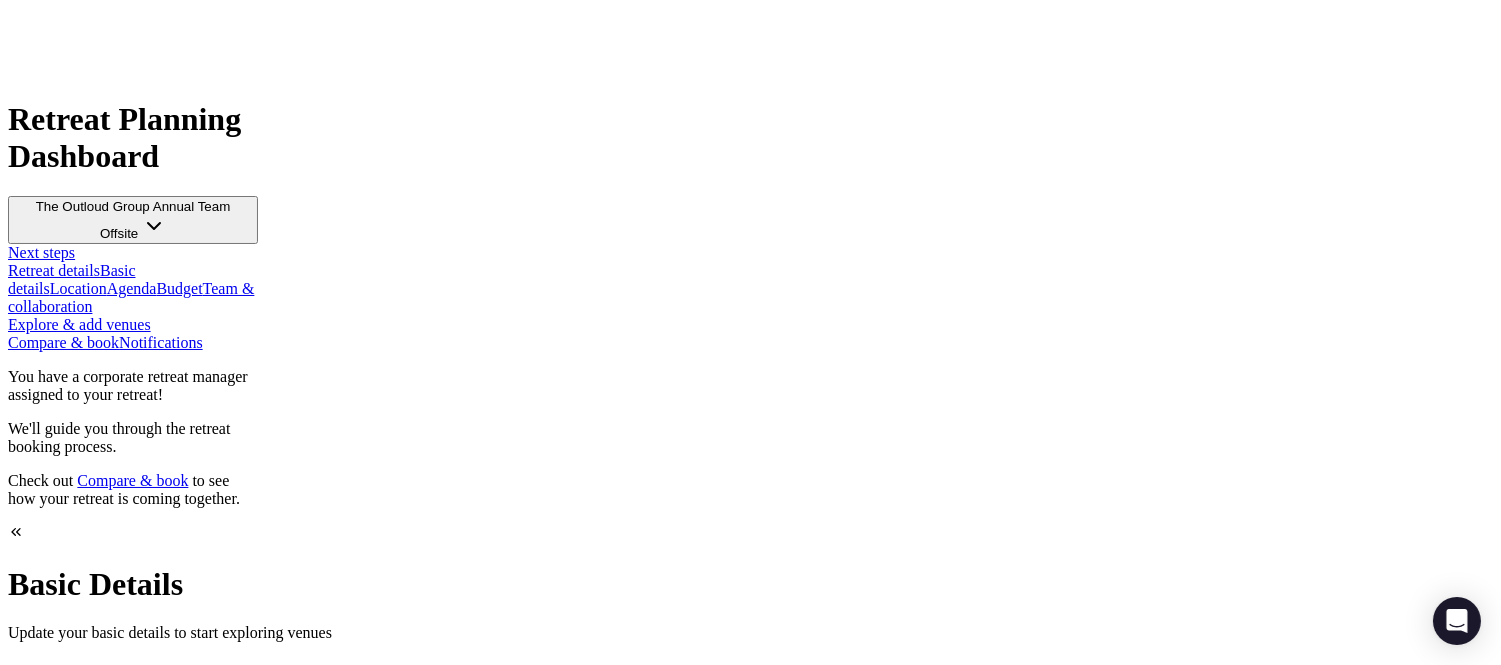 type on "**" 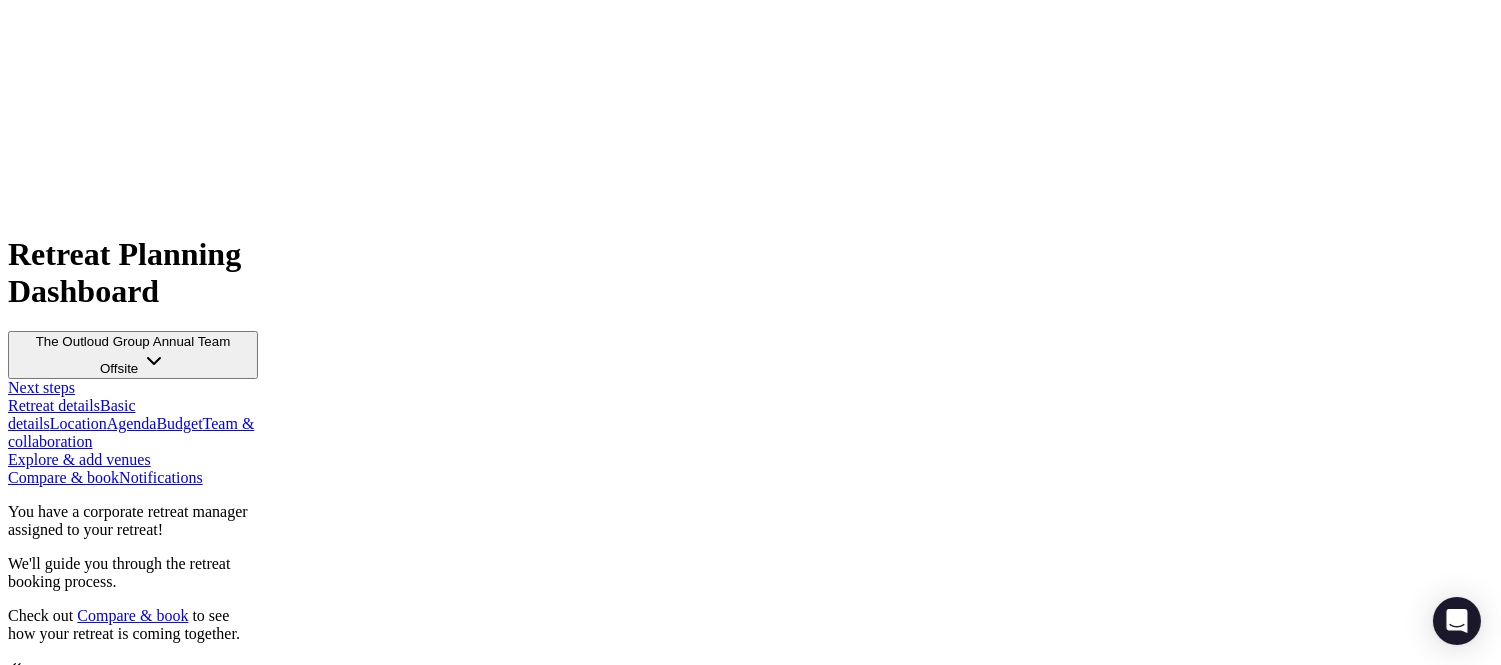scroll, scrollTop: 1898, scrollLeft: 0, axis: vertical 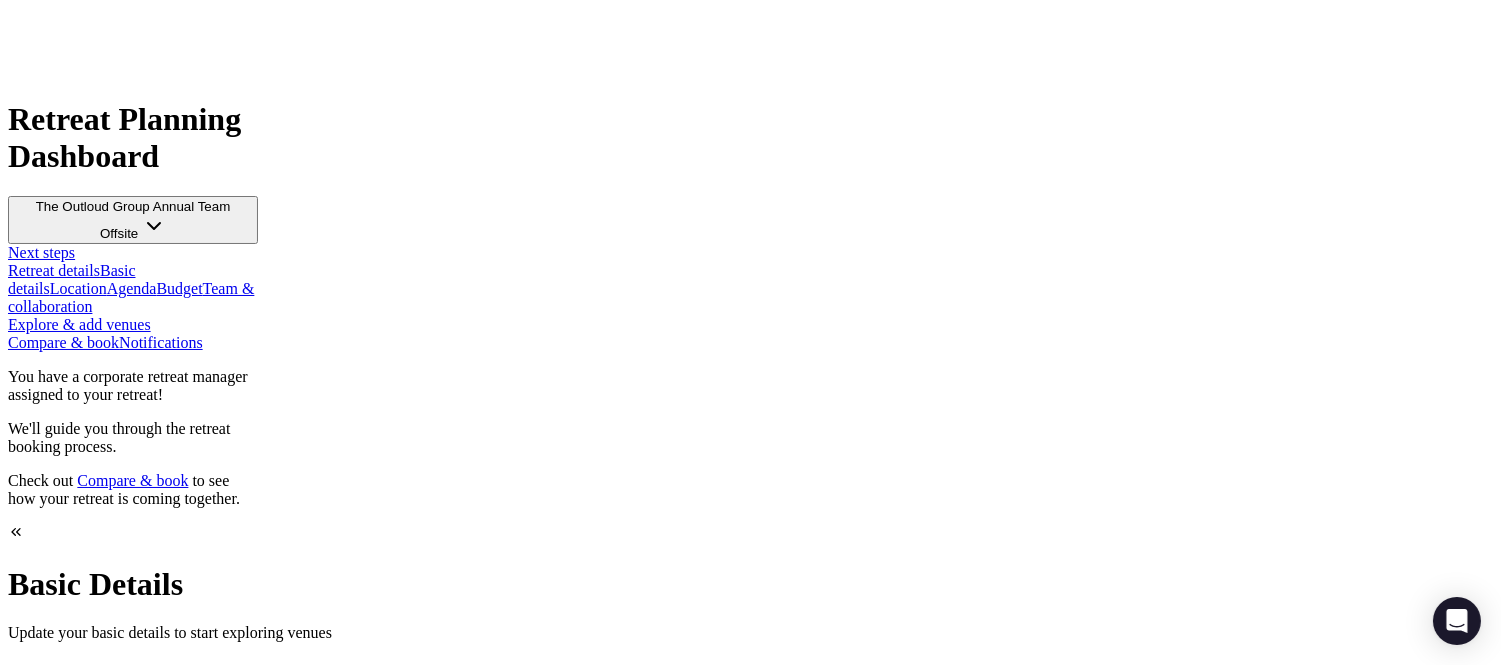 click on "Save" at bounding box center (31, 5147) 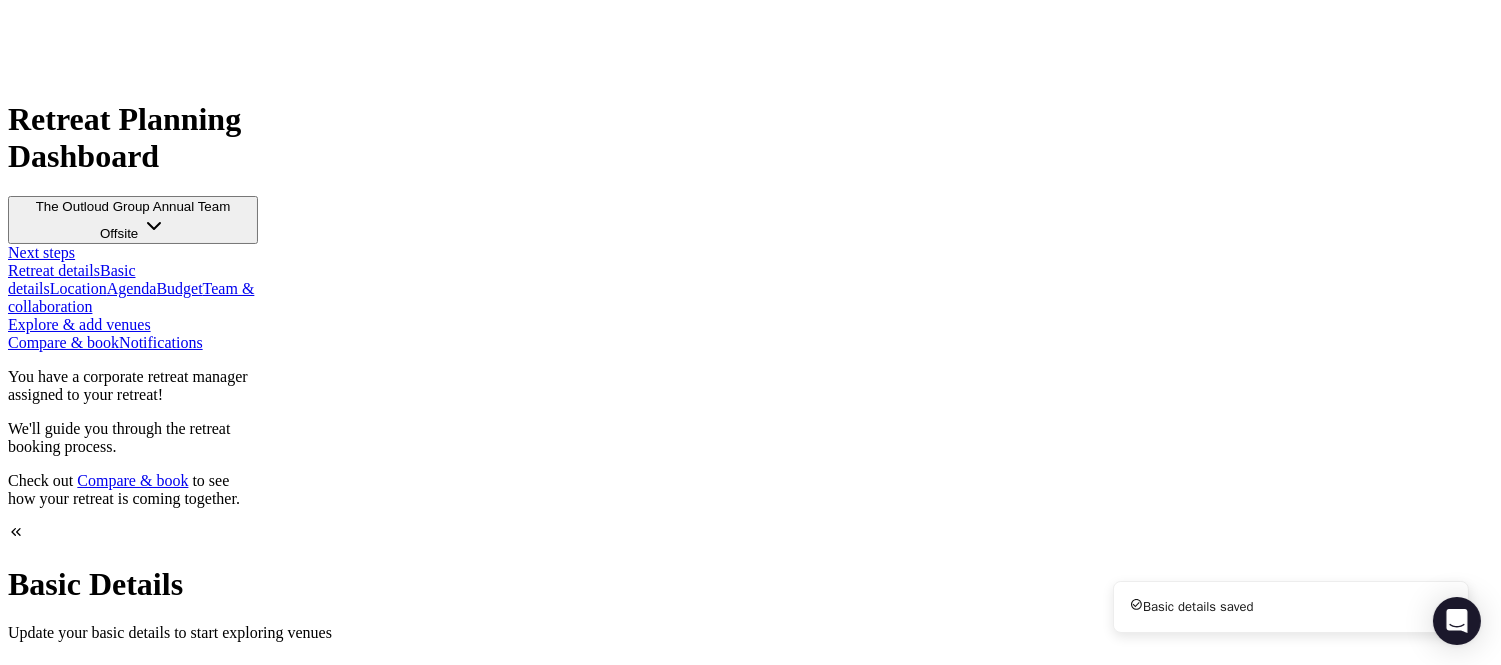 click on "Compare & book" at bounding box center (63, 342) 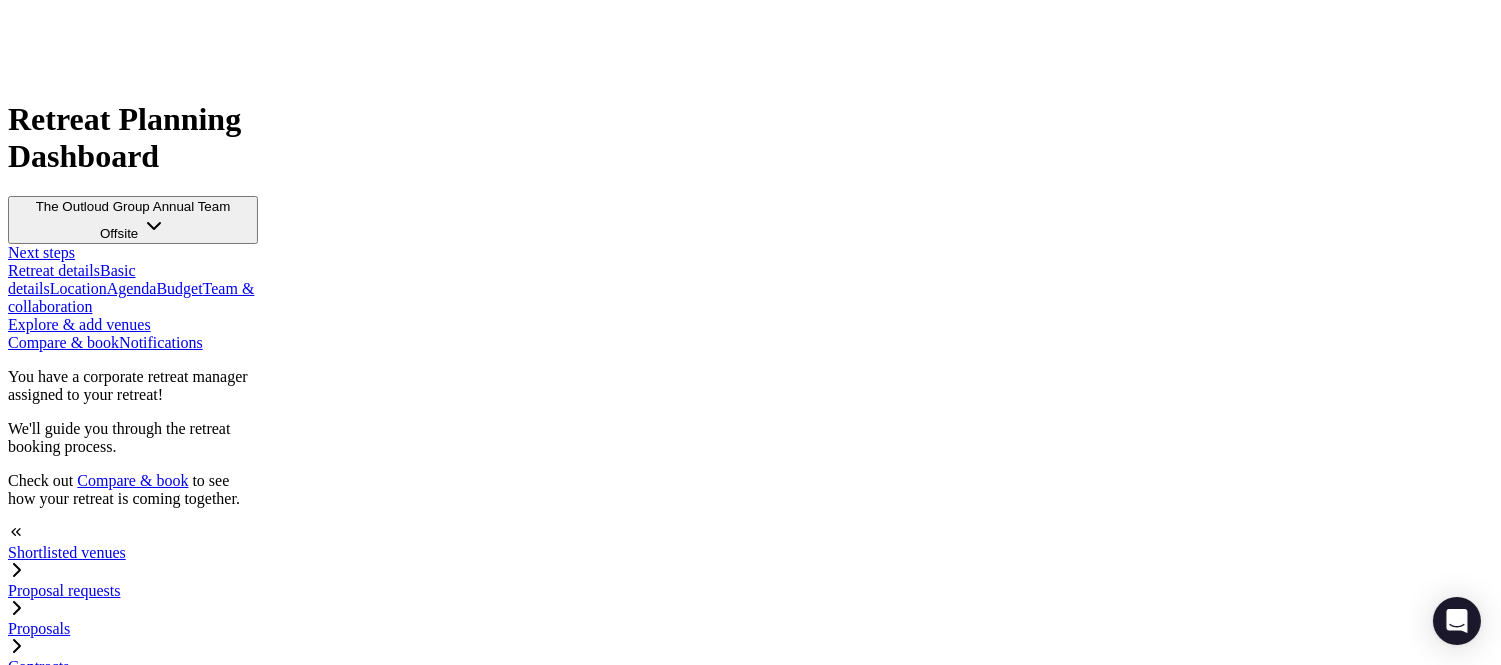 scroll, scrollTop: 0, scrollLeft: 0, axis: both 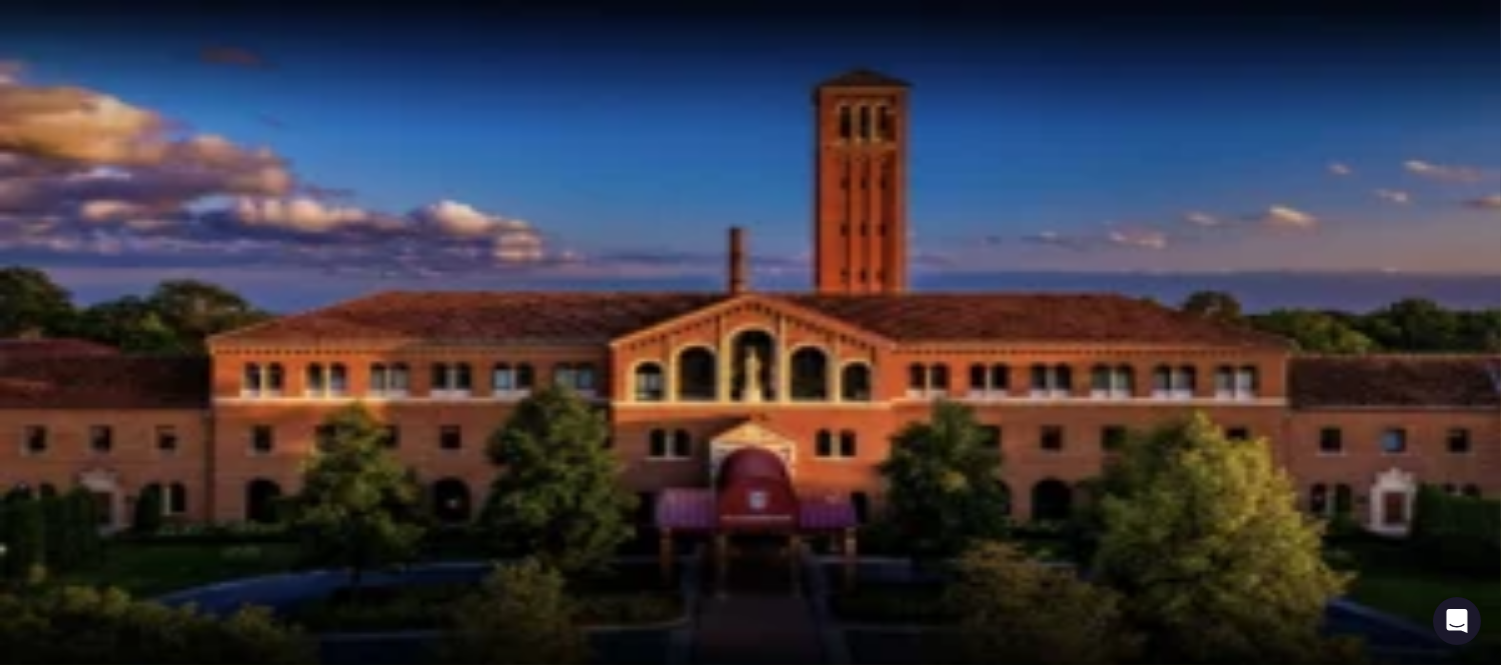 click on "Request proposal" at bounding box center (108, 3068) 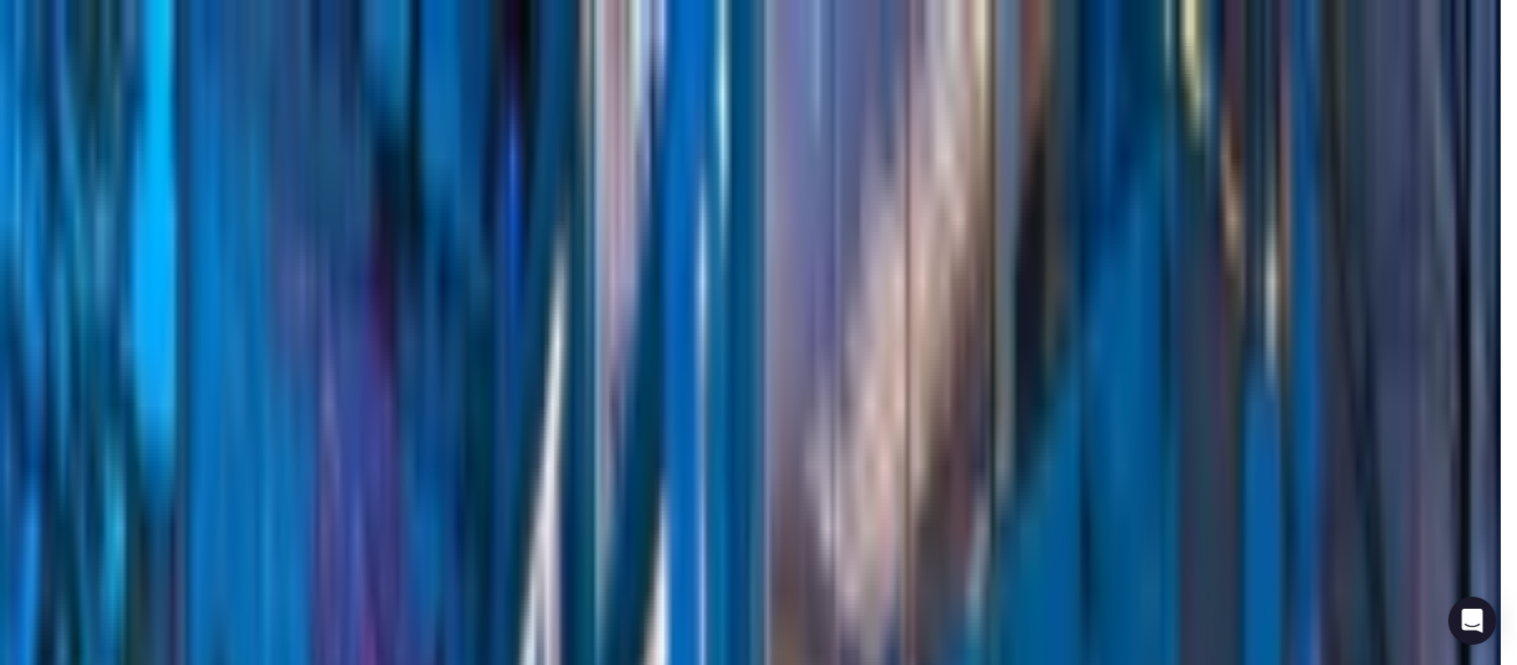 click at bounding box center (15, 5324) 